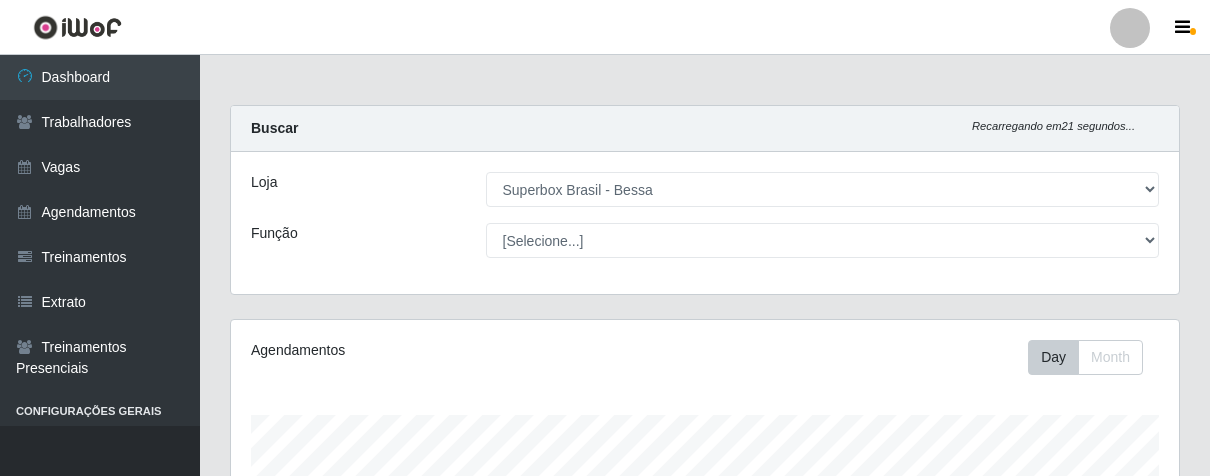 select on "206" 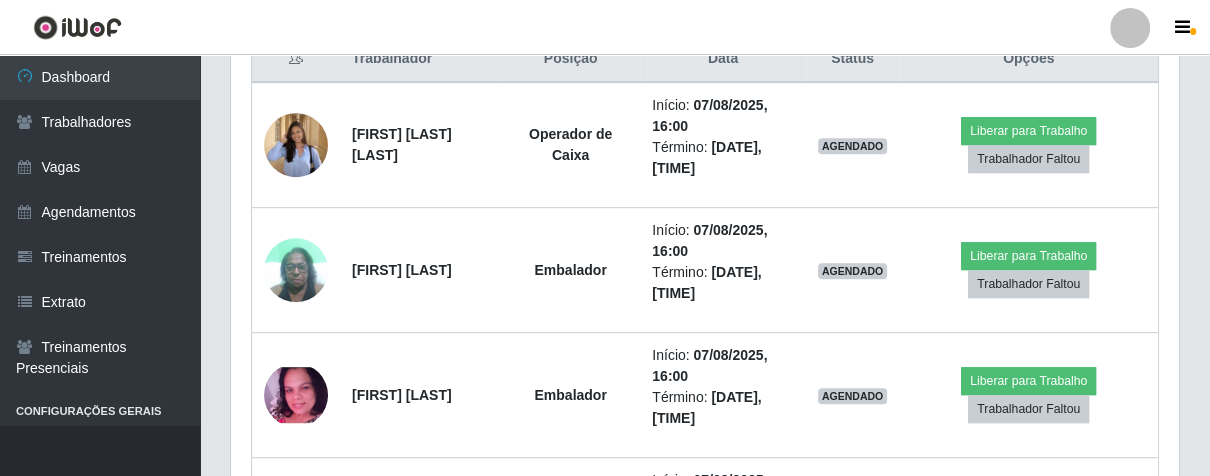 scroll, scrollTop: 999584, scrollLeft: 999051, axis: both 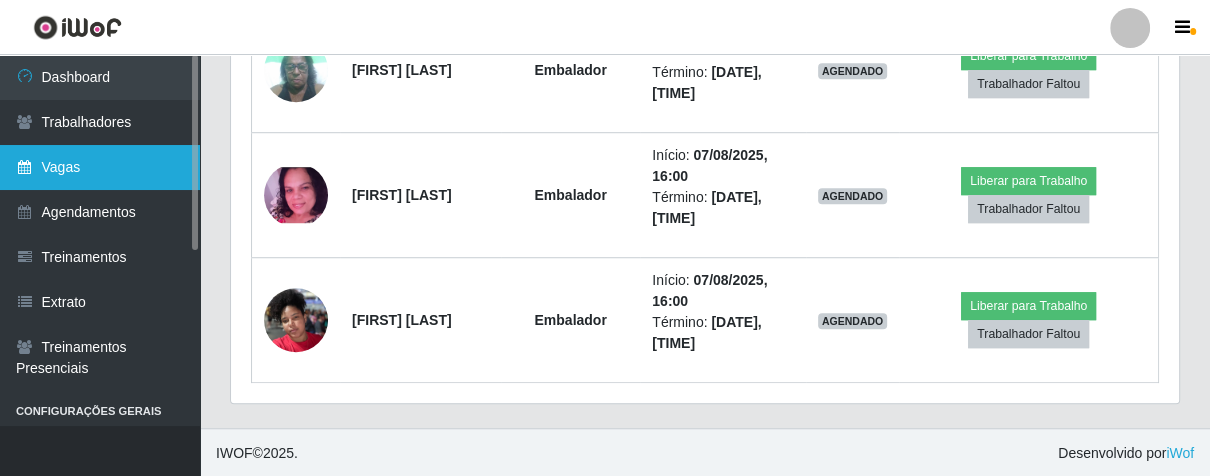 click on "Vagas" at bounding box center (100, 167) 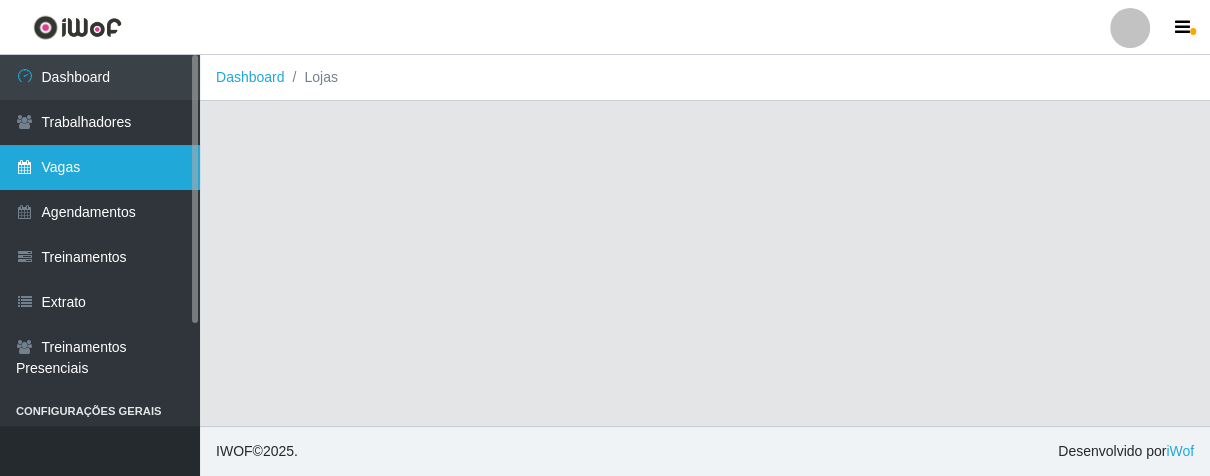 scroll, scrollTop: 0, scrollLeft: 0, axis: both 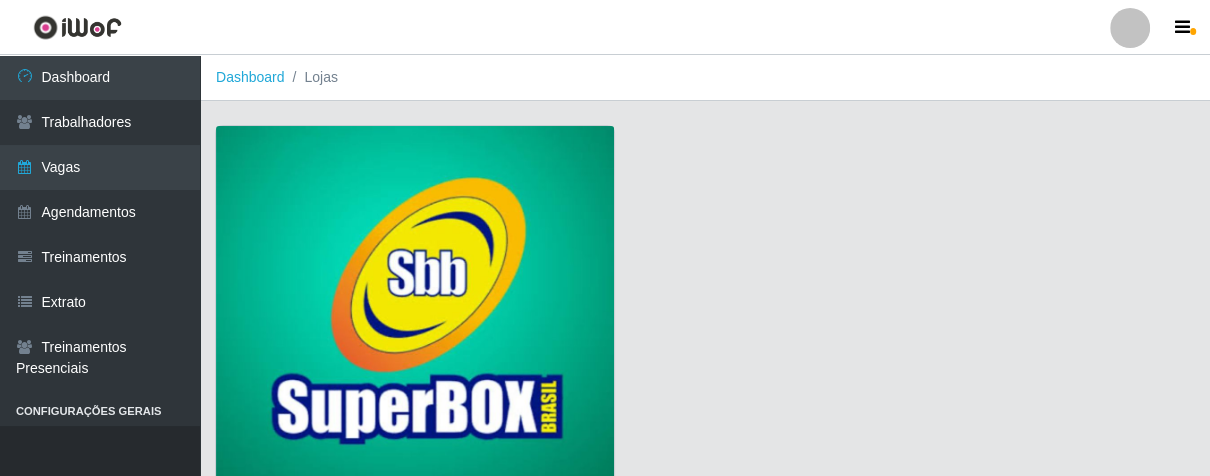 click at bounding box center [415, 307] 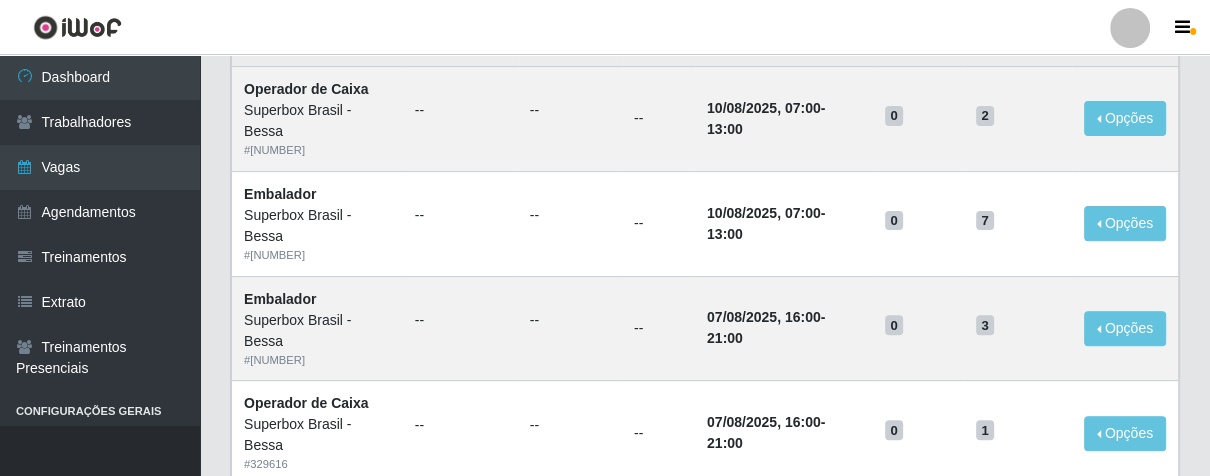 scroll, scrollTop: 333, scrollLeft: 0, axis: vertical 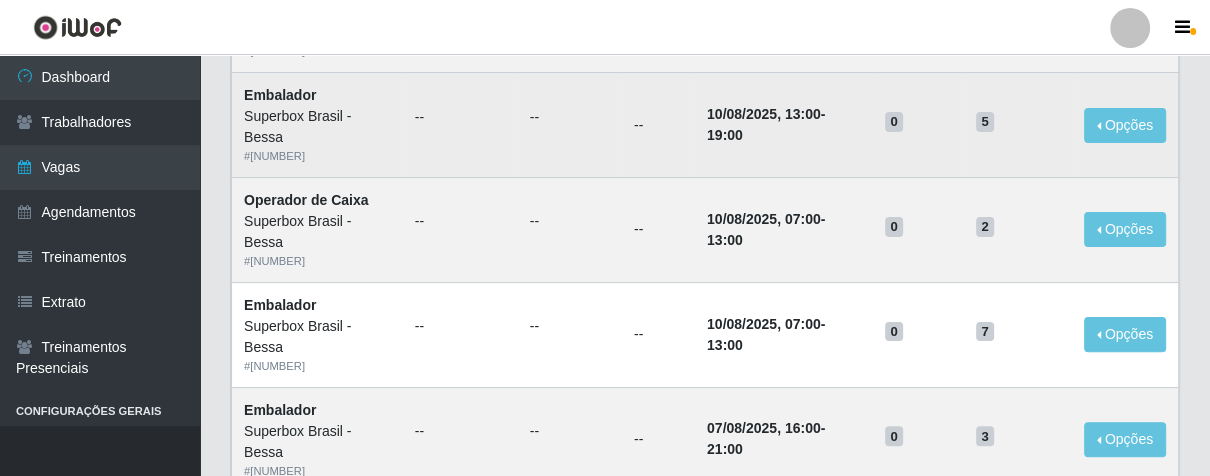 click on "5" at bounding box center [1018, 120] 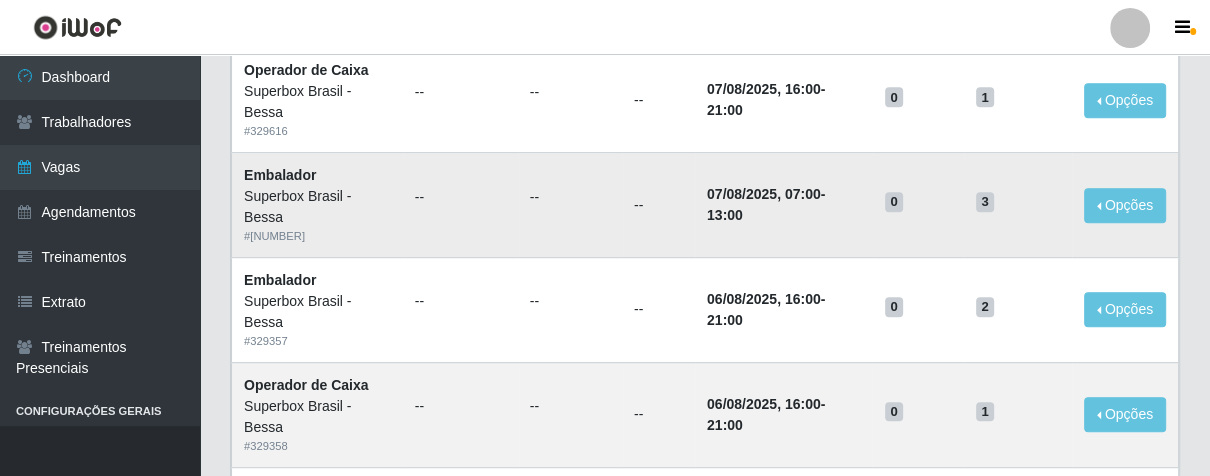 scroll, scrollTop: 111, scrollLeft: 0, axis: vertical 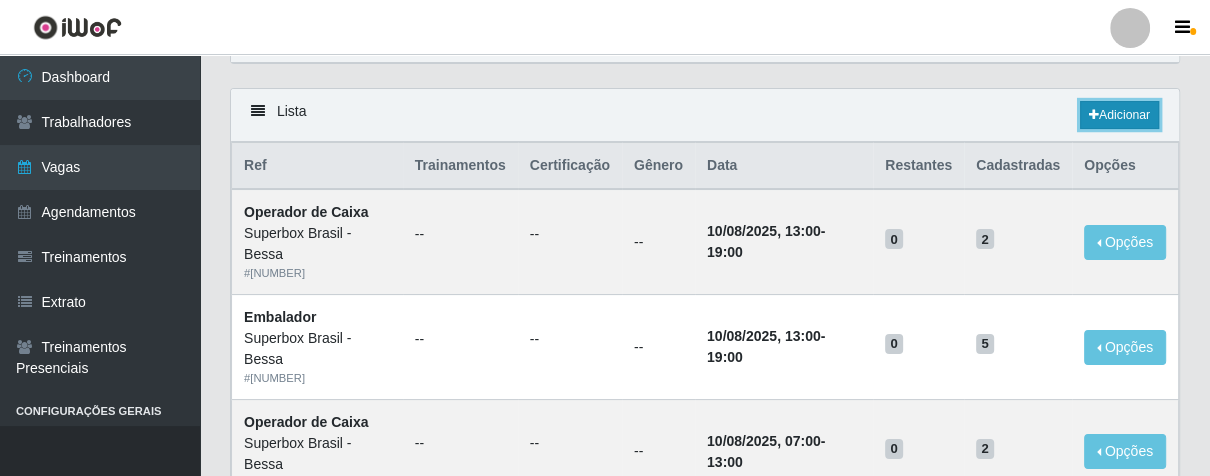 click on "Adicionar" at bounding box center [1119, 115] 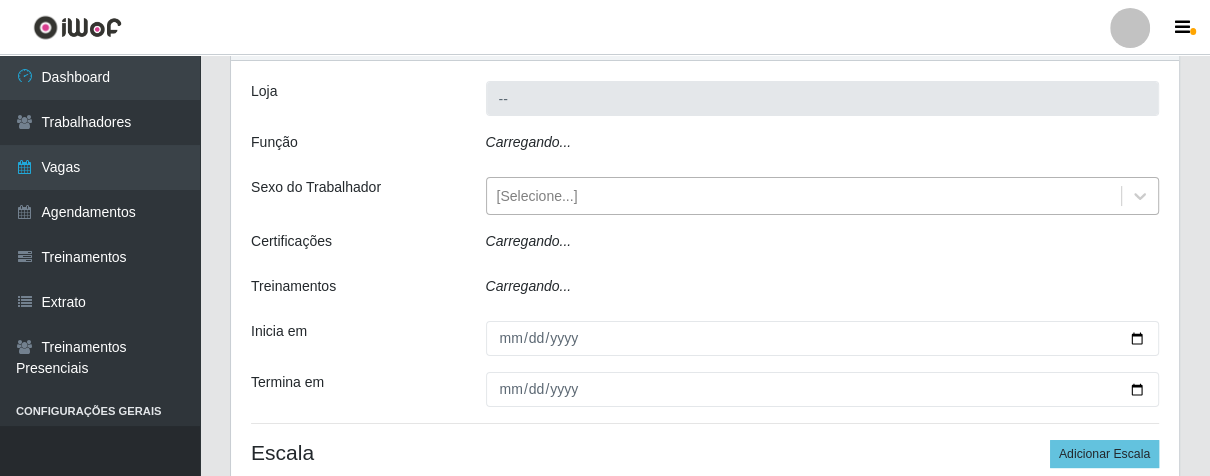 type on "Superbox Brasil - Bessa" 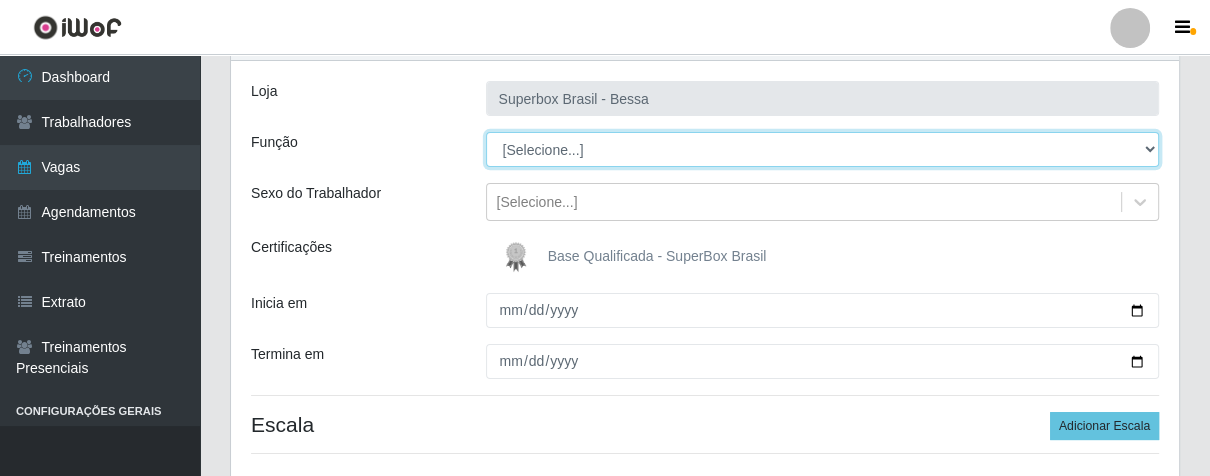 click on "[Selecione...] ASG ASG + ASG ++ Embalador Embalador + Embalador ++ Operador de Caixa Operador de Caixa + Operador de Caixa ++ Repositor  Repositor + Repositor ++" at bounding box center (823, 149) 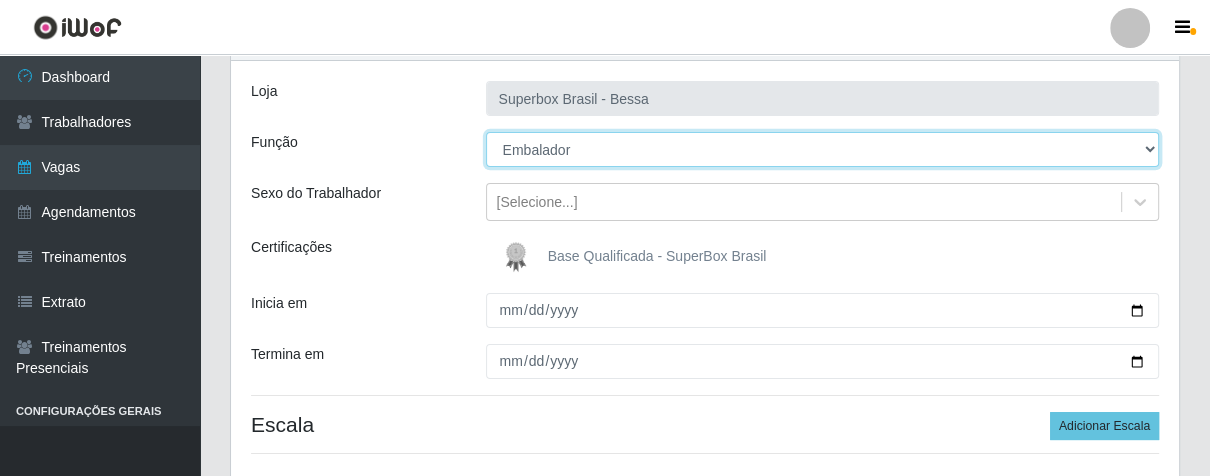 click on "[Selecione...] ASG ASG + ASG ++ Embalador Embalador + Embalador ++ Operador de Caixa Operador de Caixa + Operador de Caixa ++ Repositor  Repositor + Repositor ++" at bounding box center (823, 149) 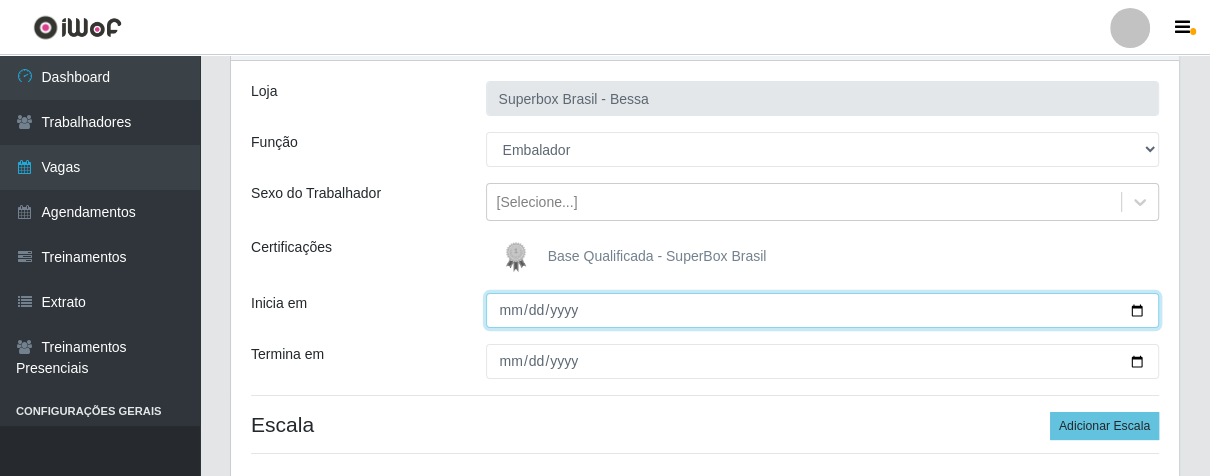 click on "Inicia em" at bounding box center [823, 310] 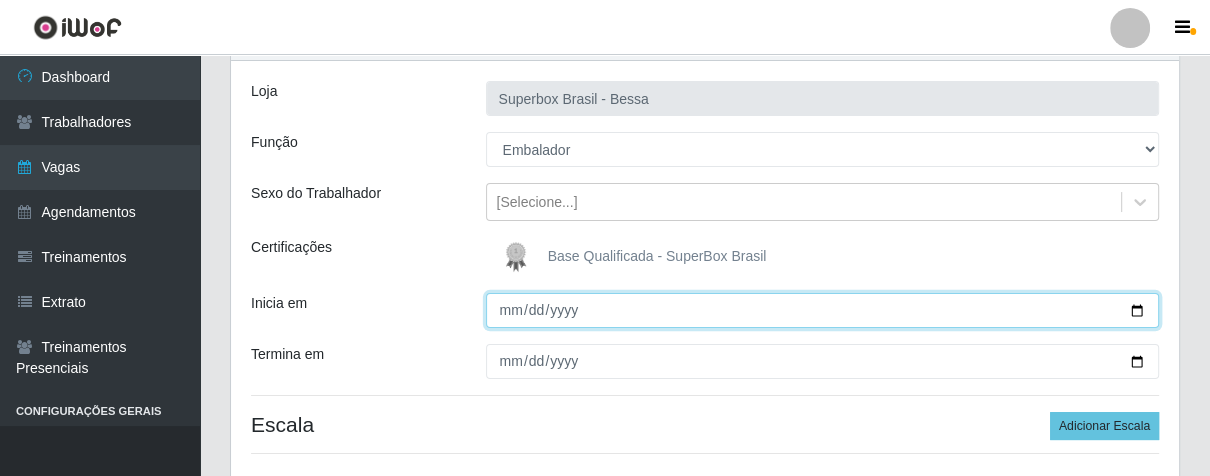 type on "2025-08-08" 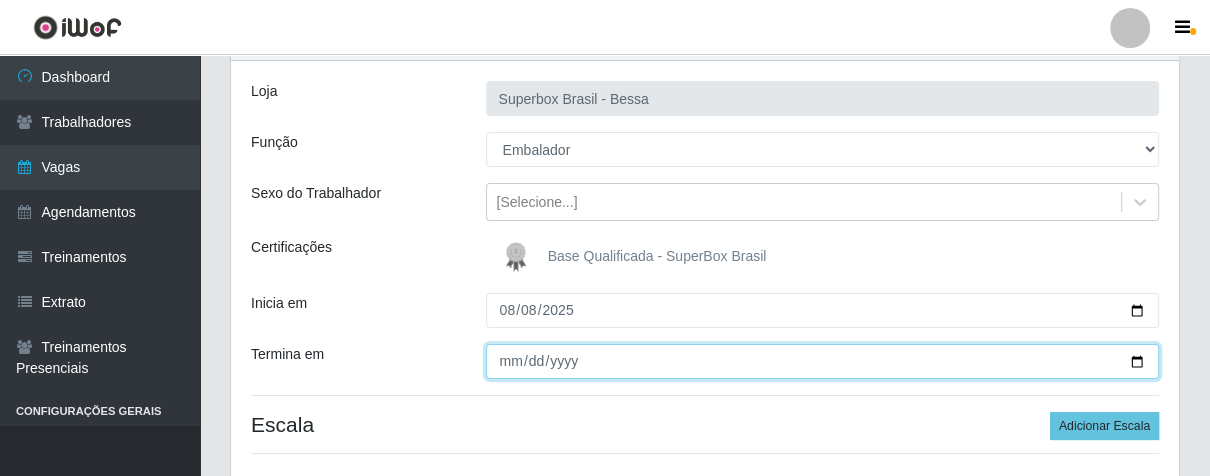 click on "Termina em" at bounding box center [823, 361] 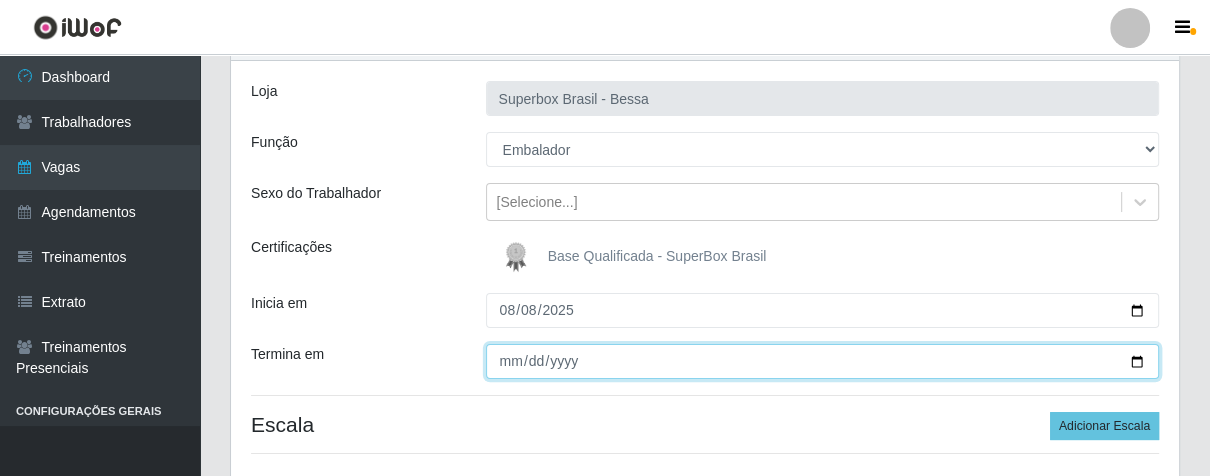 type on "2025-08-08" 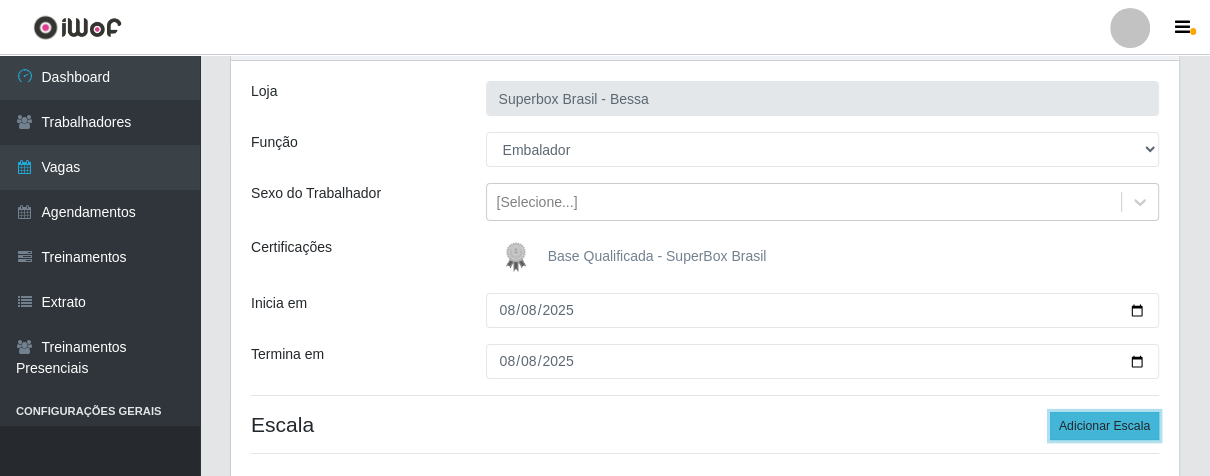 click on "Adicionar Escala" at bounding box center (1104, 426) 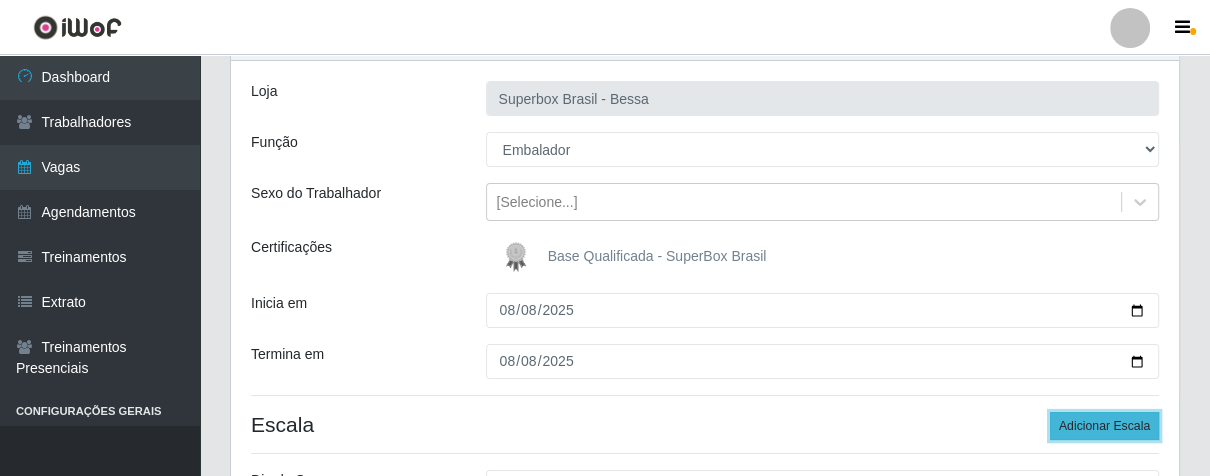 scroll, scrollTop: 222, scrollLeft: 0, axis: vertical 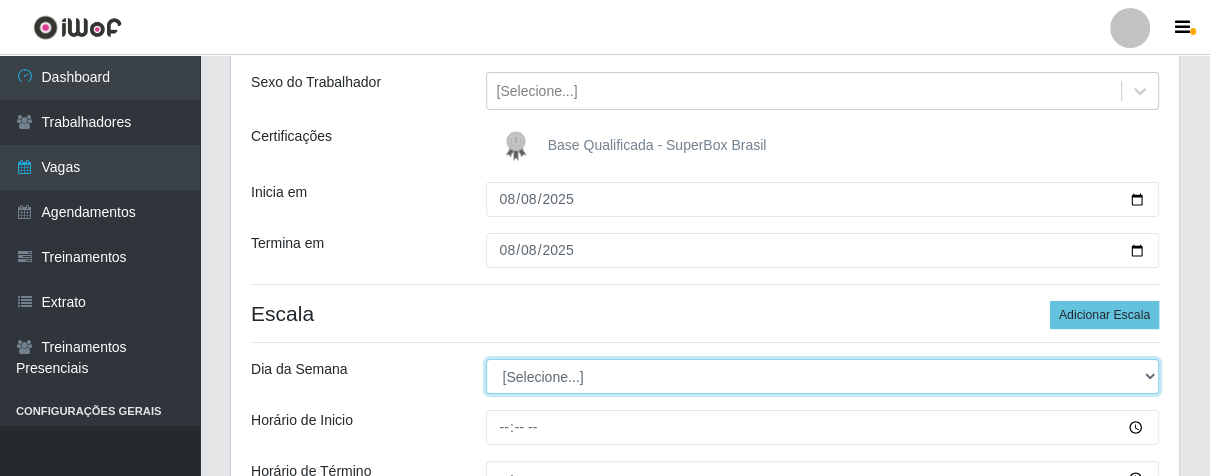 click on "[Selecione...] Segunda Terça Quarta Quinta Sexta Sábado Domingo" at bounding box center (823, 376) 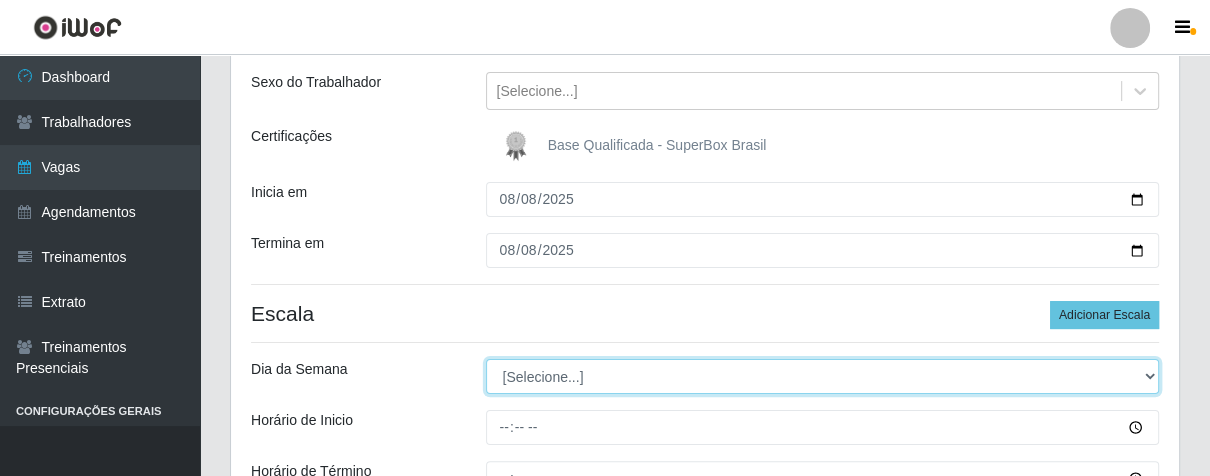 select on "5" 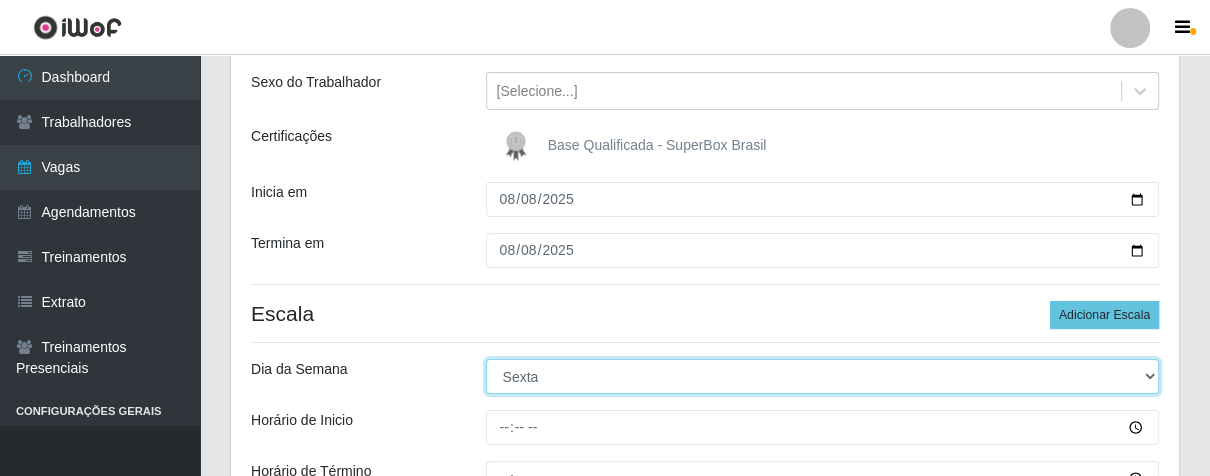 click on "[Selecione...] Segunda Terça Quarta Quinta Sexta Sábado Domingo" at bounding box center [823, 376] 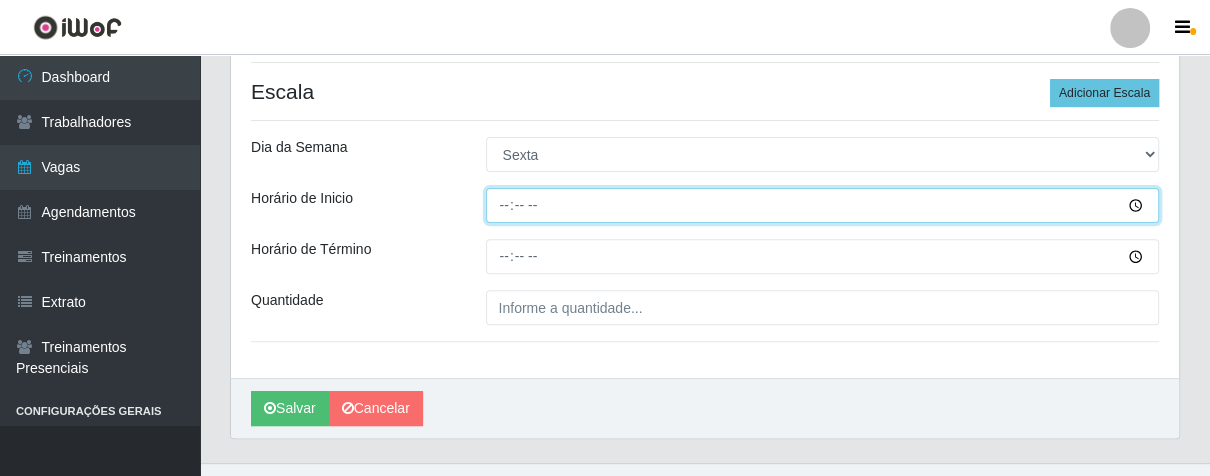 click on "Horário de Inicio" at bounding box center [823, 205] 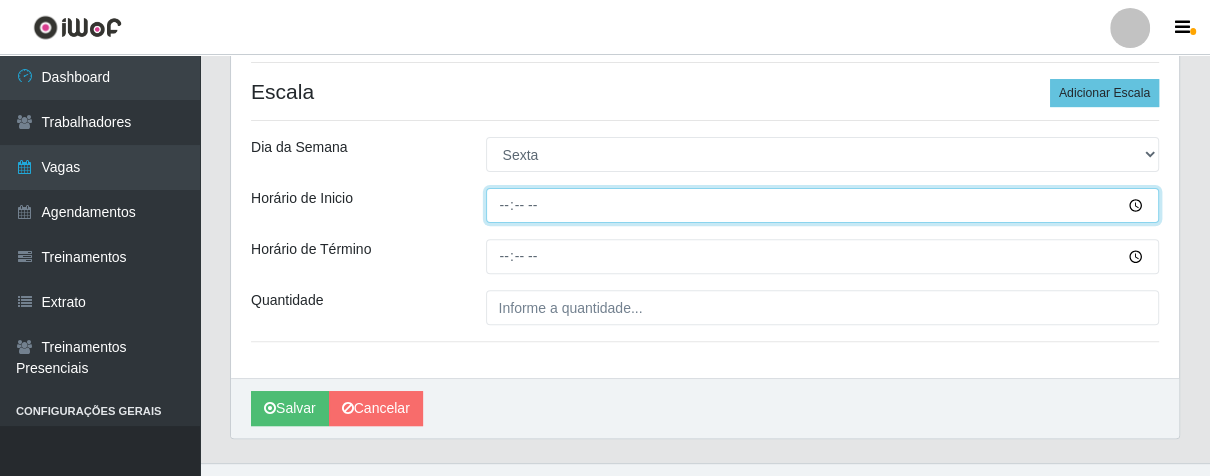 type on "07:00" 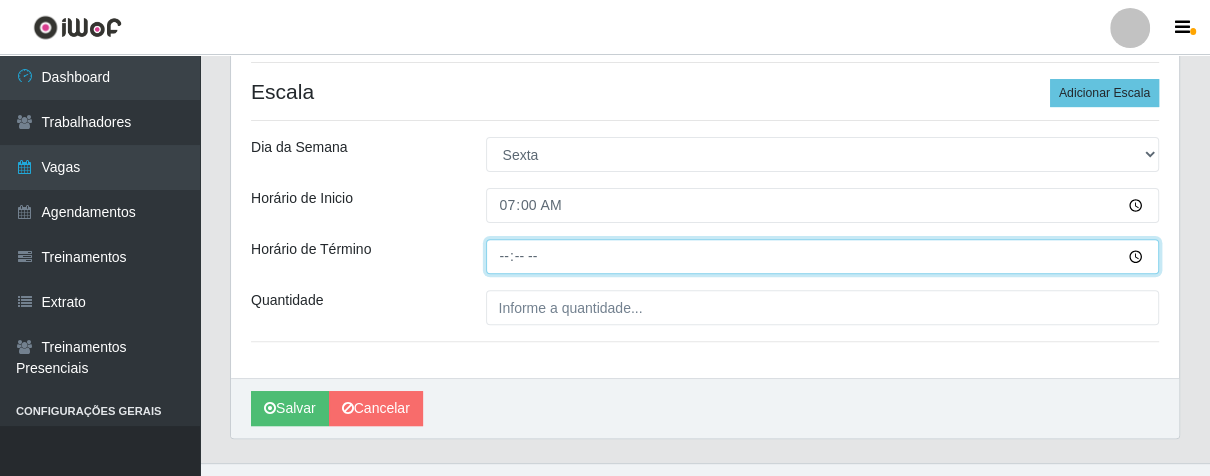 click on "Horário de Término" at bounding box center [823, 256] 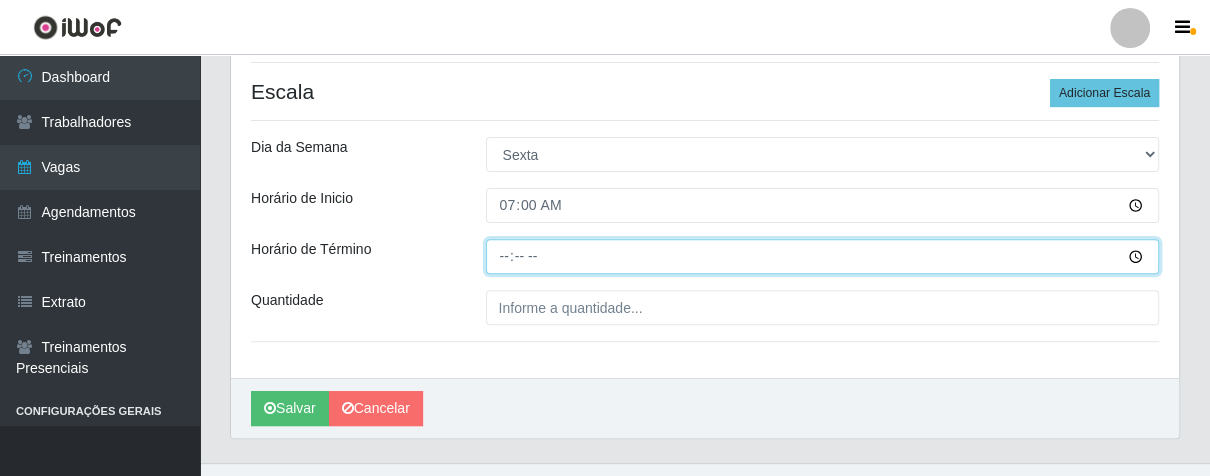 type on "13:00" 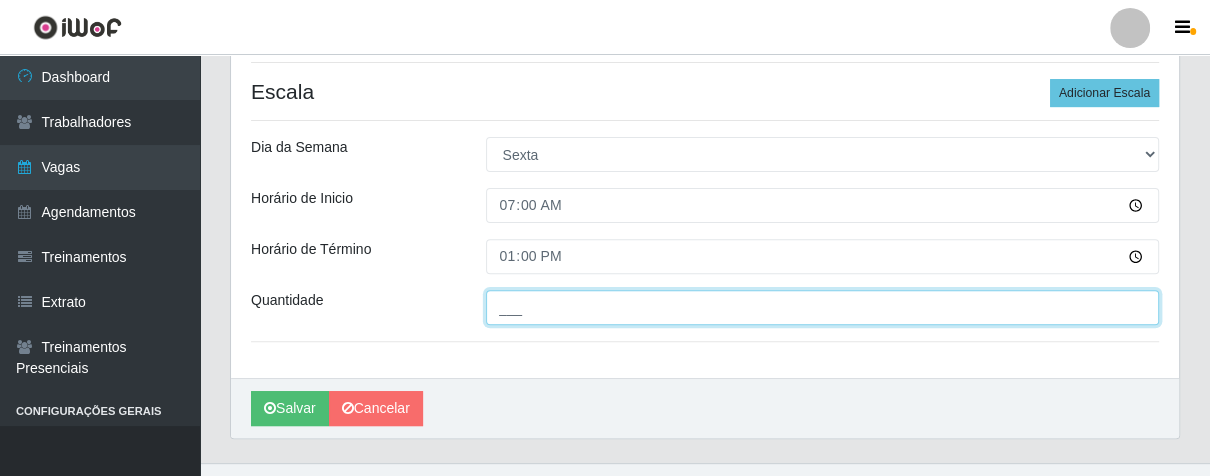 click on "___" at bounding box center (823, 307) 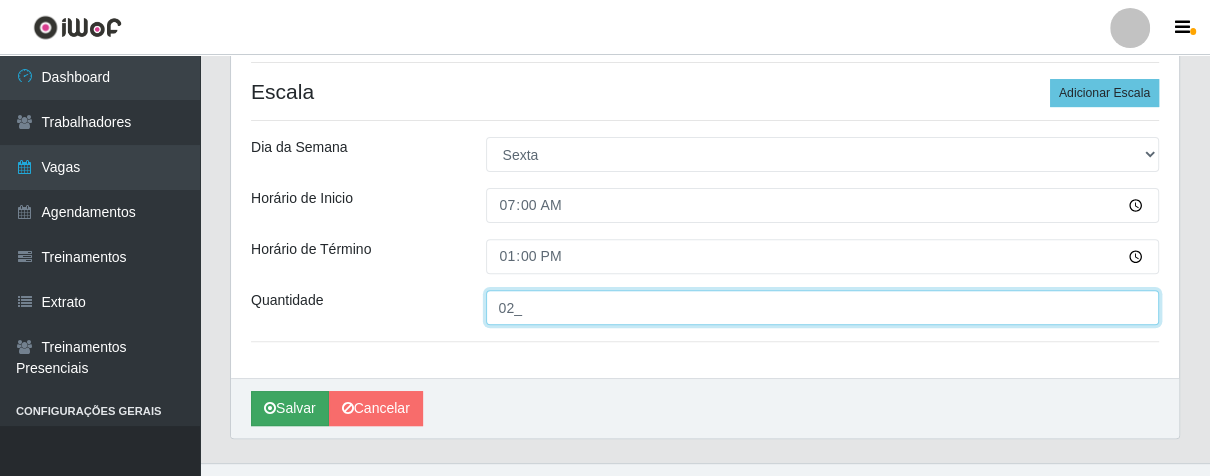 type on "02_" 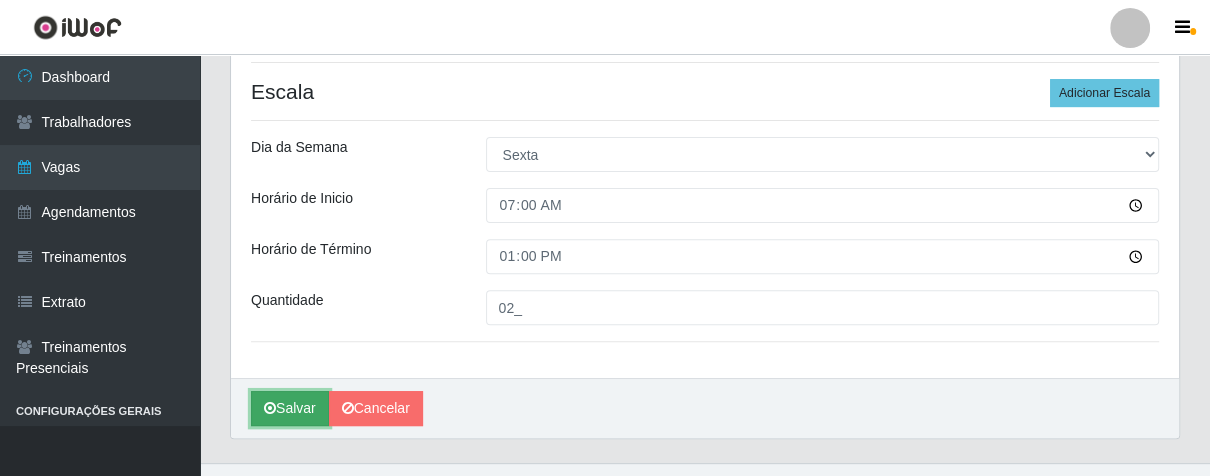 click on "Salvar" at bounding box center [290, 408] 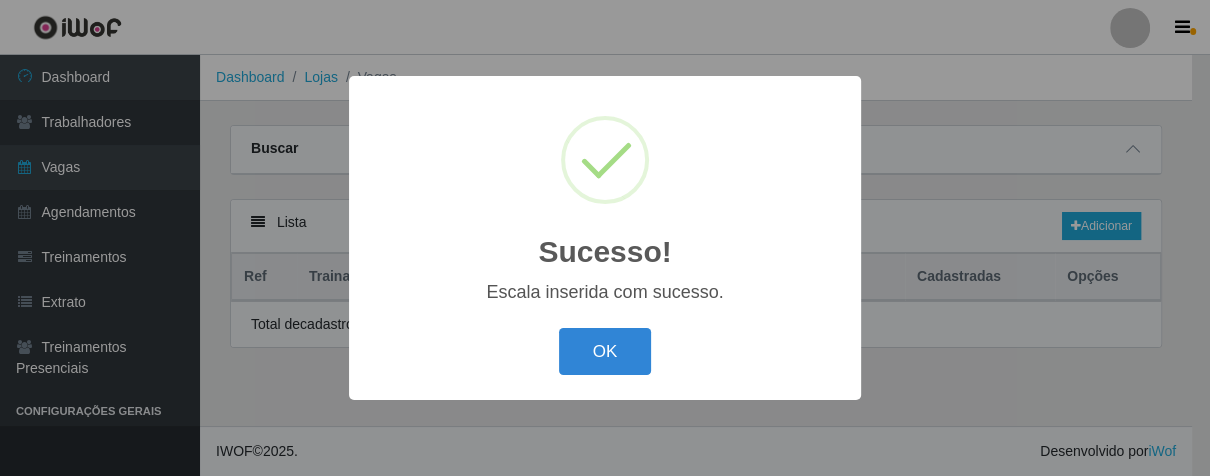 scroll, scrollTop: 0, scrollLeft: 0, axis: both 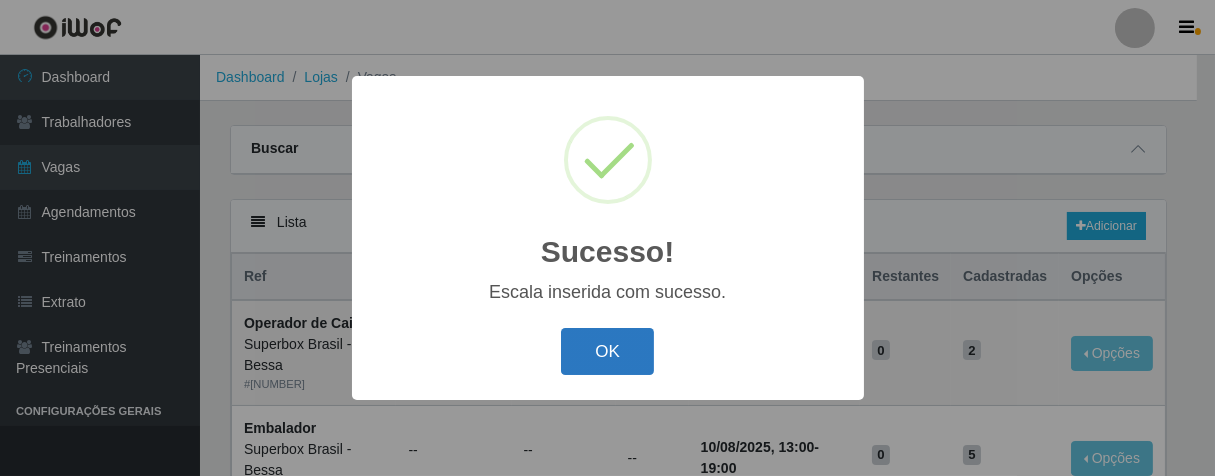 click on "OK" at bounding box center (607, 351) 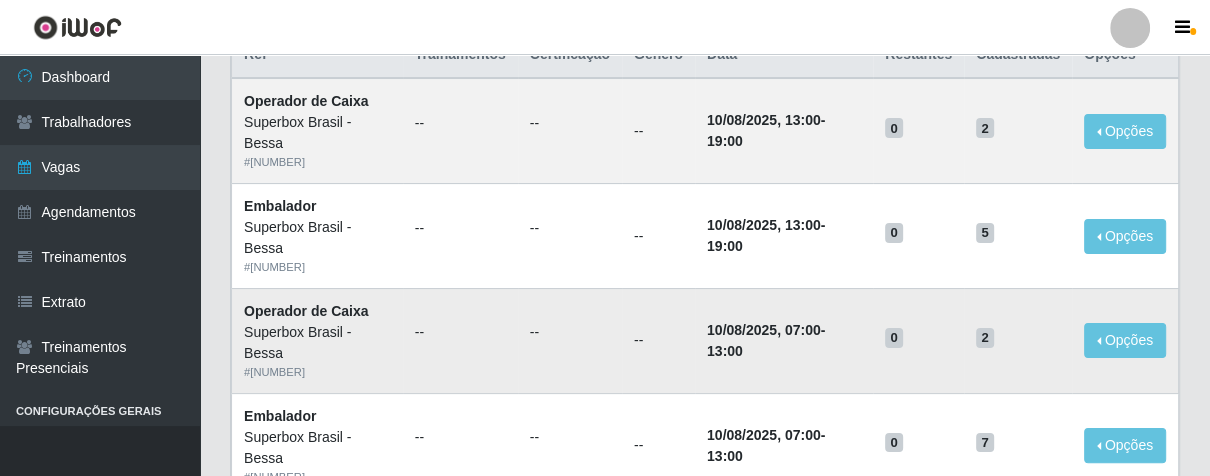 scroll, scrollTop: 0, scrollLeft: 0, axis: both 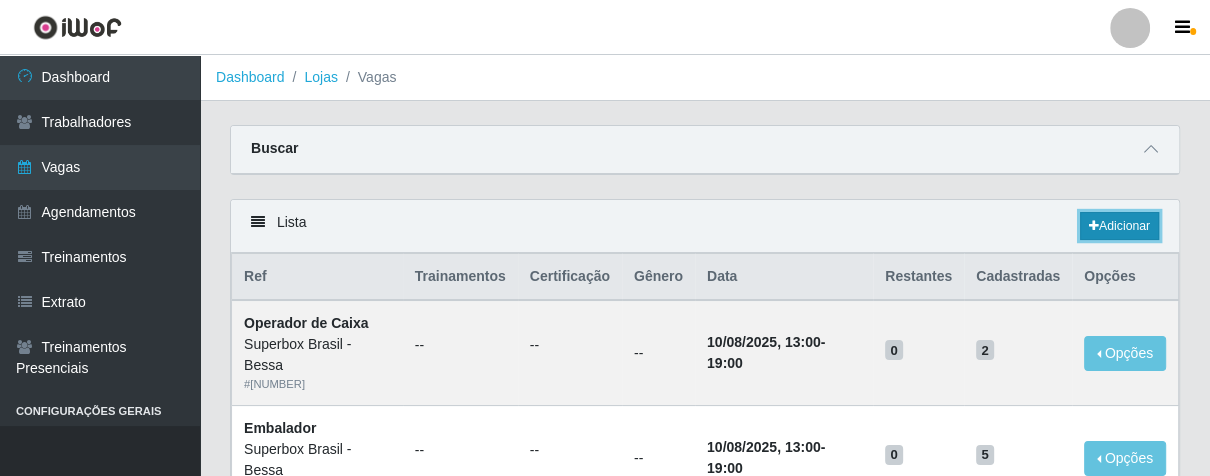 click on "Adicionar" at bounding box center [1119, 226] 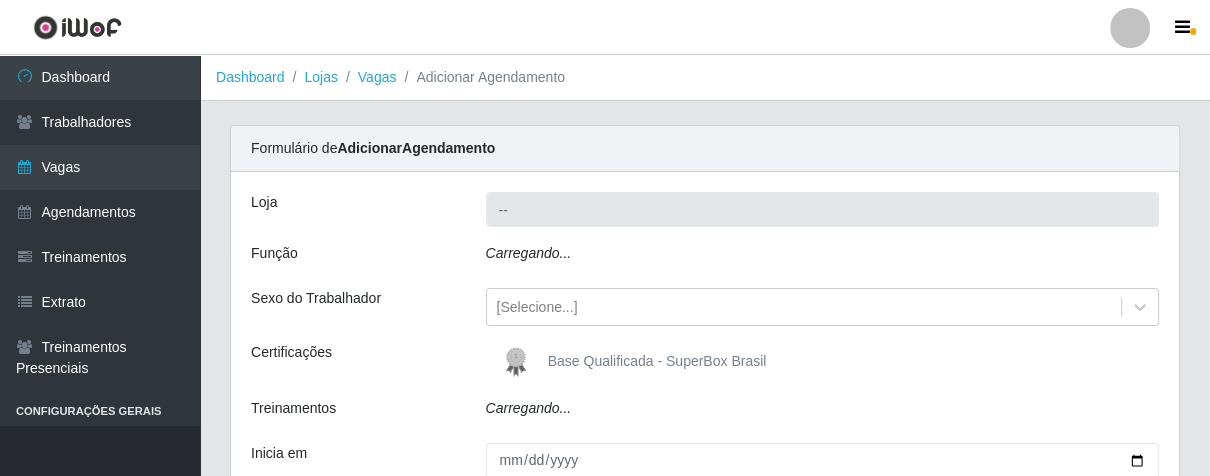 type on "Superbox Brasil - Bessa" 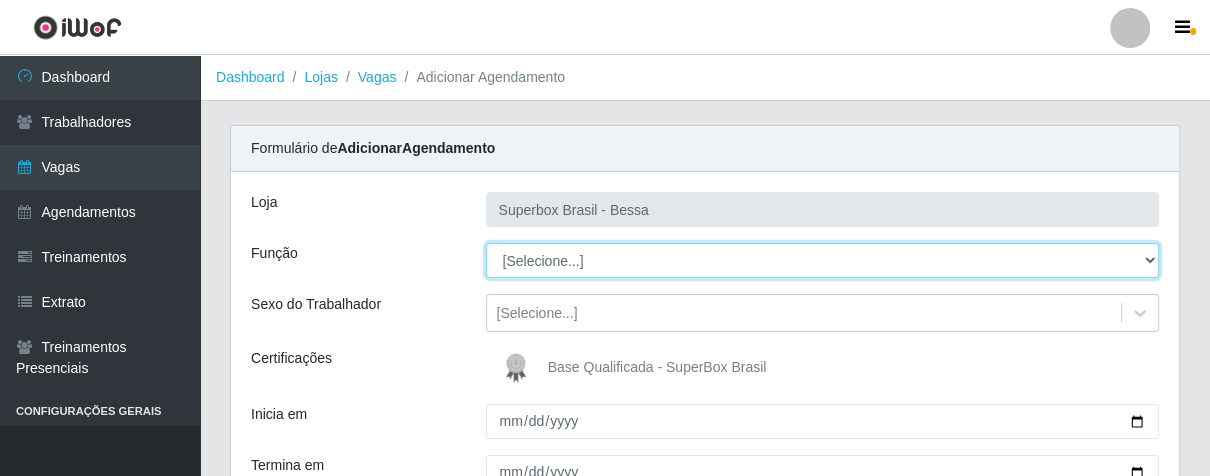 click on "[Selecione...] ASG ASG + ASG ++ Embalador Embalador + Embalador ++ Operador de Caixa Operador de Caixa + Operador de Caixa ++ Repositor  Repositor + Repositor ++" at bounding box center (823, 260) 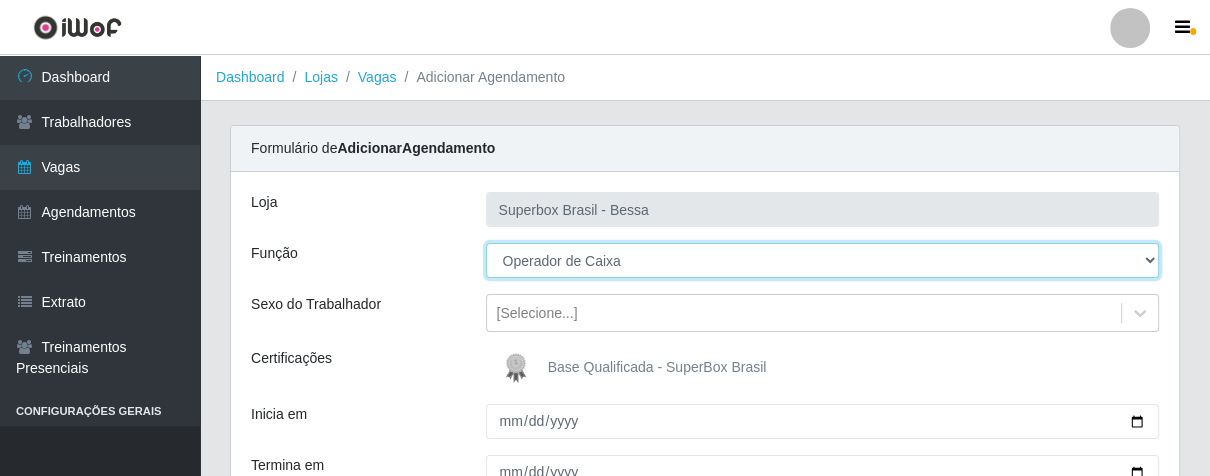 click on "[Selecione...] ASG ASG + ASG ++ Embalador Embalador + Embalador ++ Operador de Caixa Operador de Caixa + Operador de Caixa ++ Repositor  Repositor + Repositor ++" at bounding box center [823, 260] 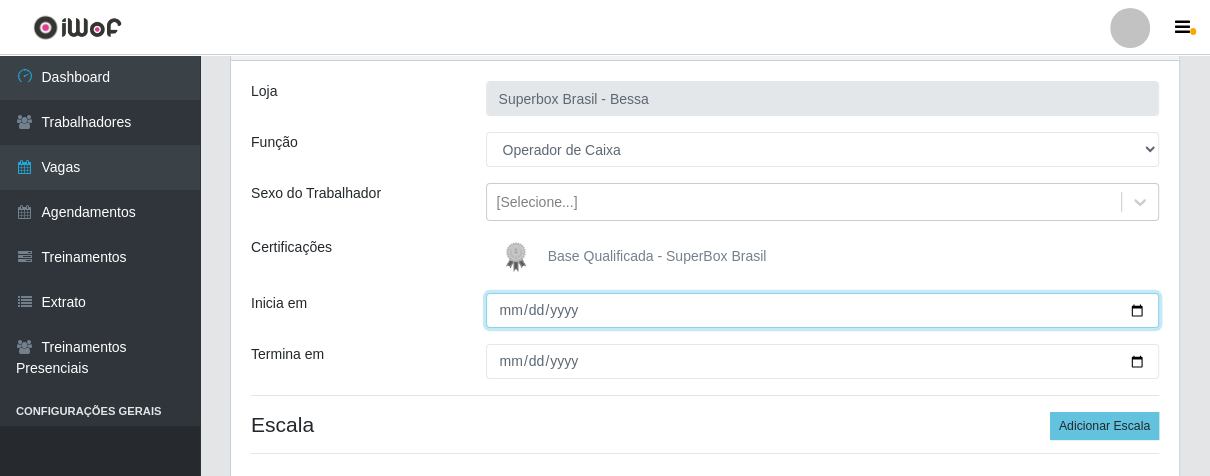 drag, startPoint x: 500, startPoint y: 317, endPoint x: 530, endPoint y: 316, distance: 30.016663 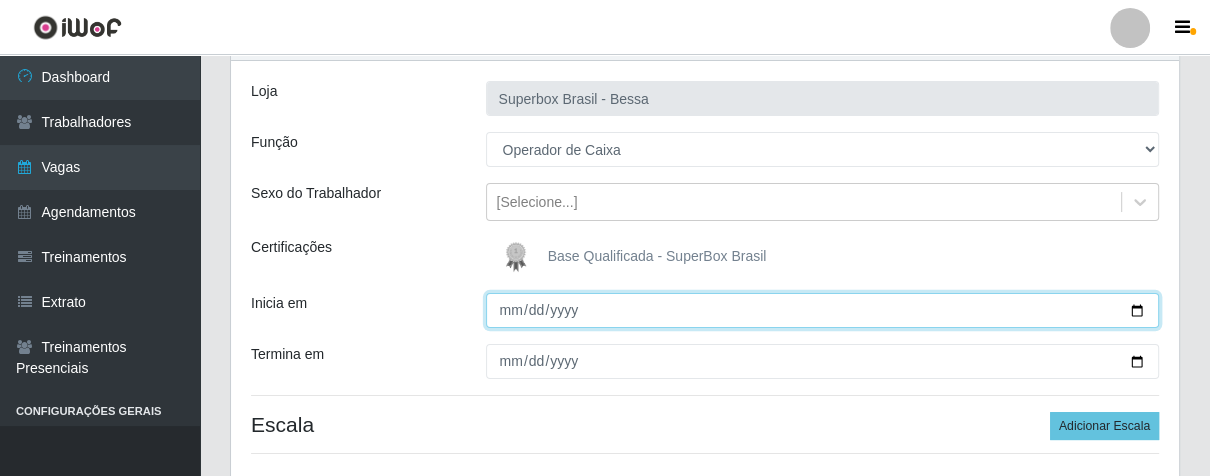 type on "2025-08-08" 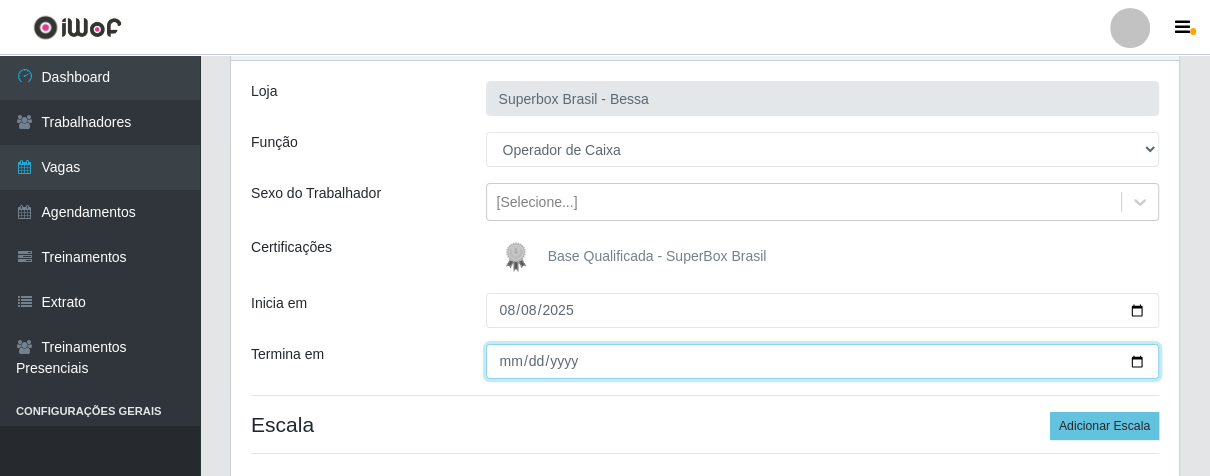 click on "Termina em" at bounding box center (823, 361) 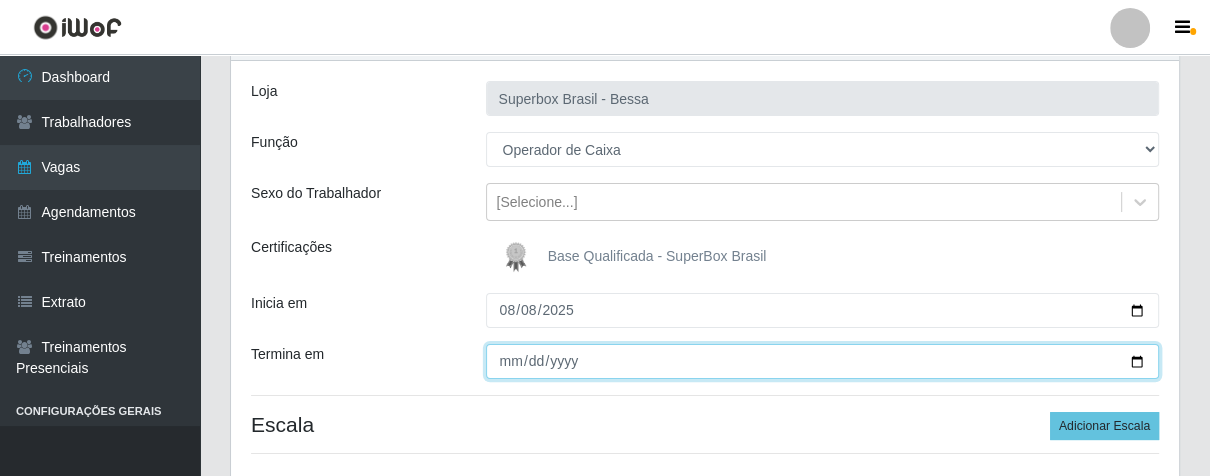 type on "2025-08-08" 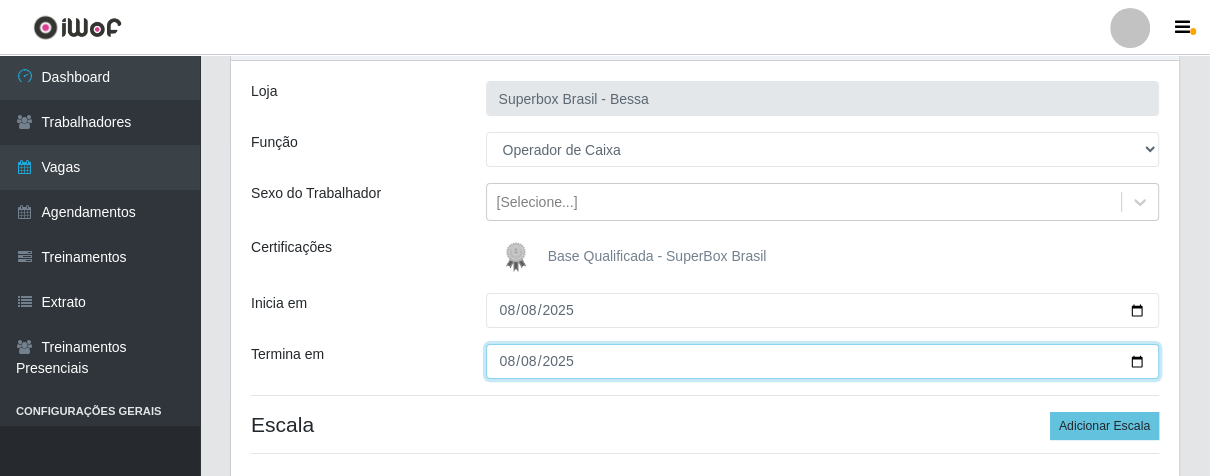 scroll, scrollTop: 222, scrollLeft: 0, axis: vertical 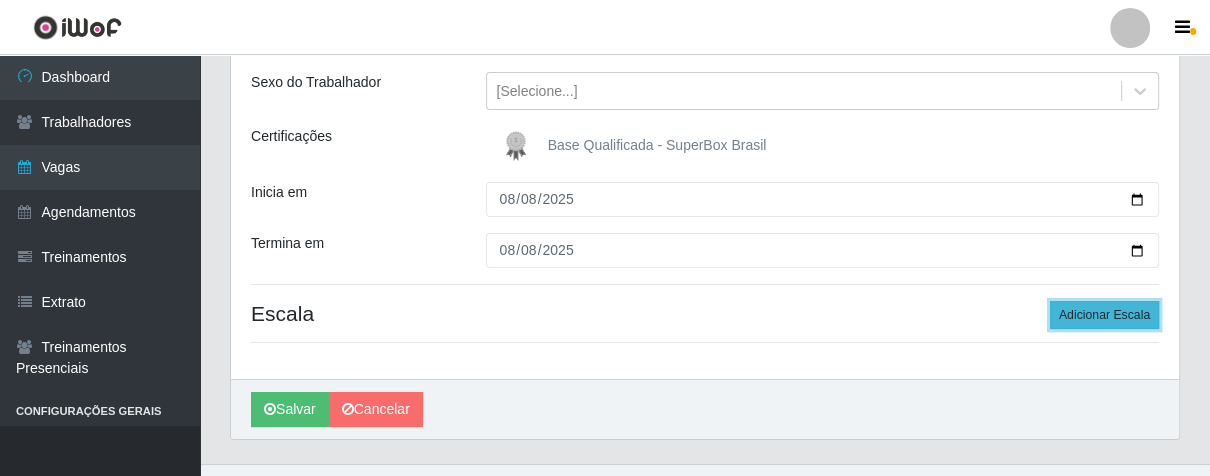 click on "Adicionar Escala" at bounding box center (1104, 315) 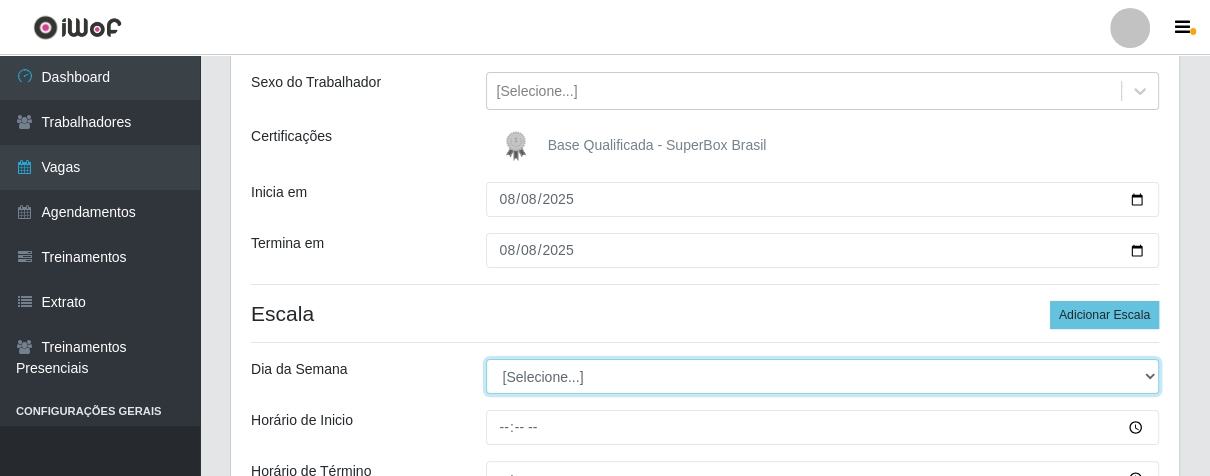 click on "[Selecione...] Segunda Terça Quarta Quinta Sexta Sábado Domingo" at bounding box center [823, 376] 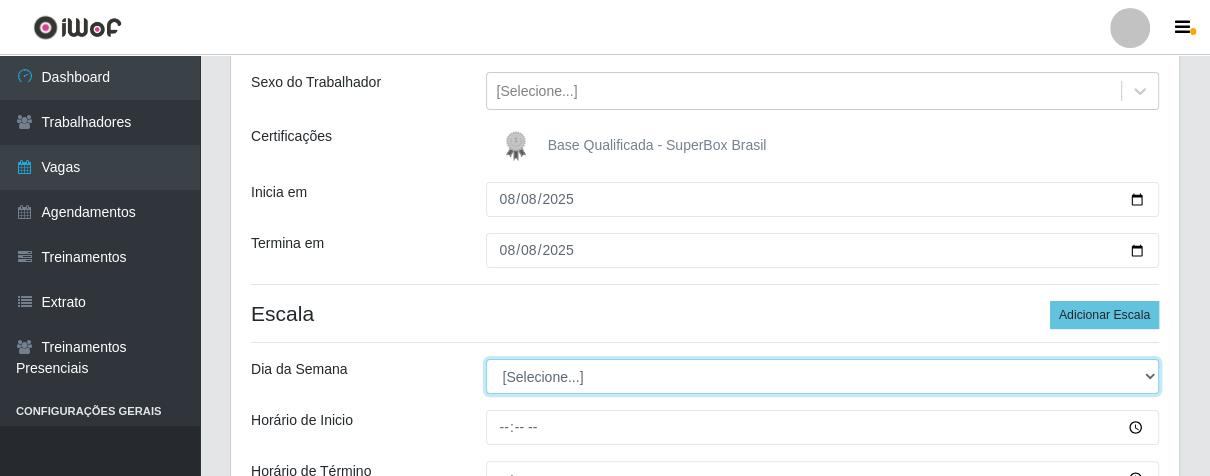 select on "5" 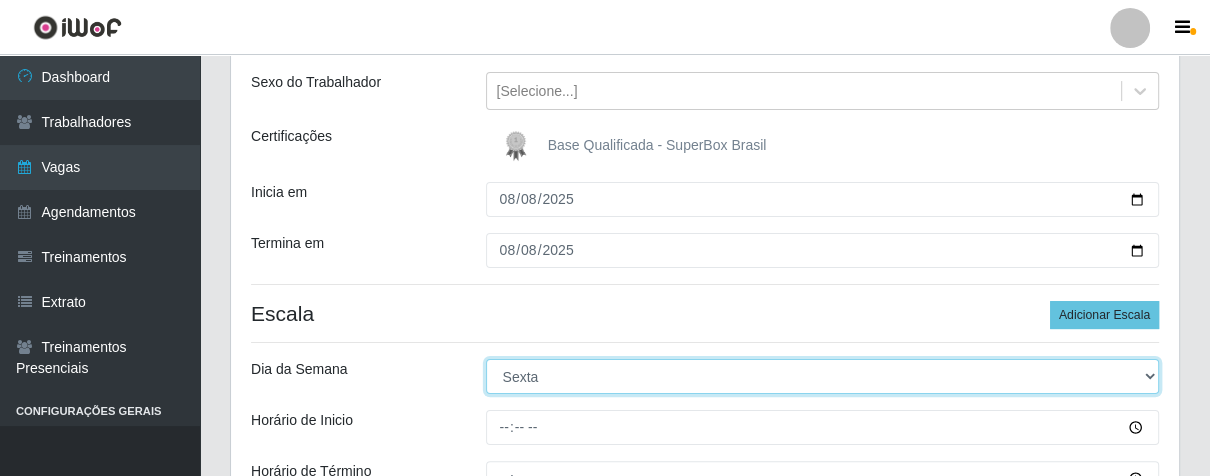 click on "[Selecione...] Segunda Terça Quarta Quinta Sexta Sábado Domingo" at bounding box center (823, 376) 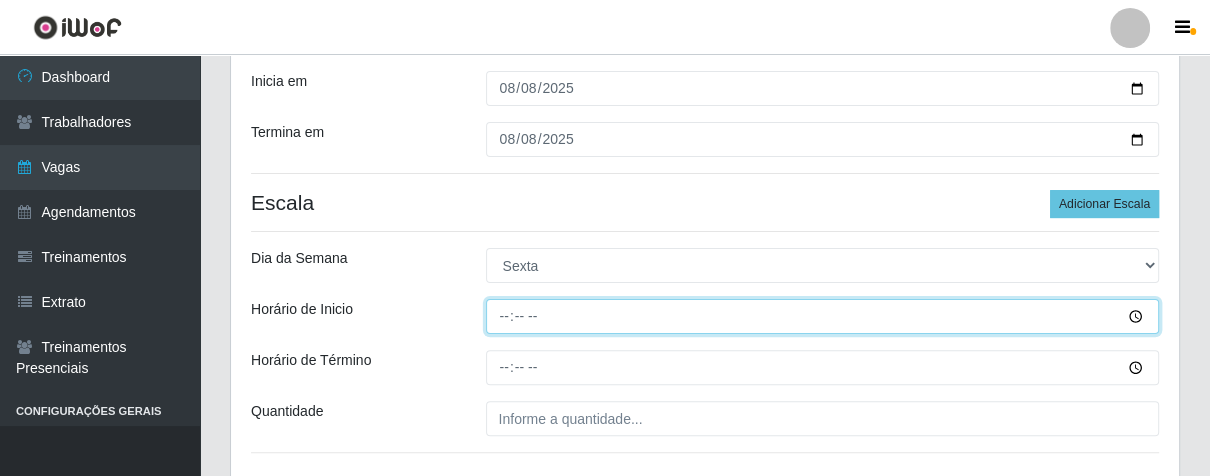drag, startPoint x: 493, startPoint y: 318, endPoint x: 505, endPoint y: 322, distance: 12.649111 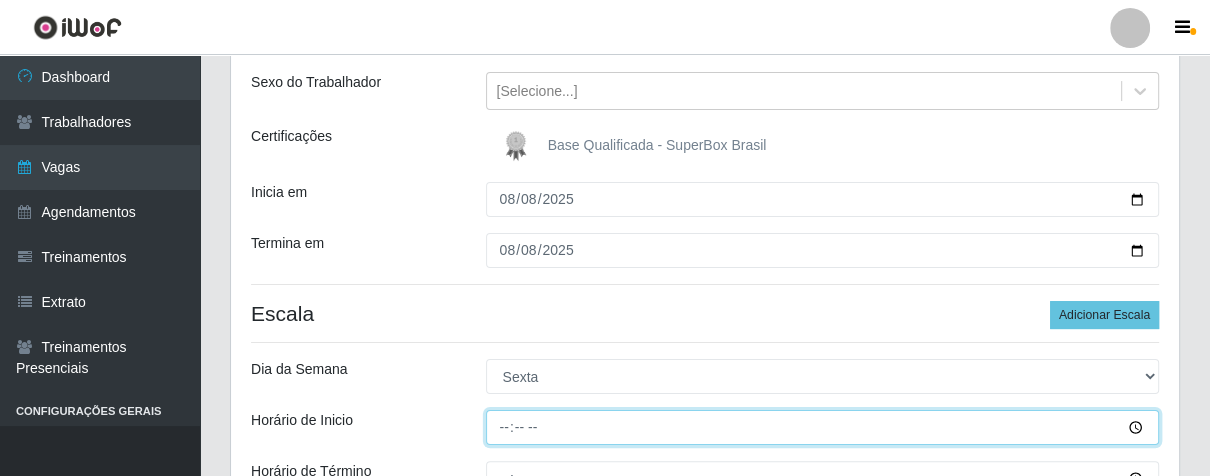 scroll, scrollTop: 333, scrollLeft: 0, axis: vertical 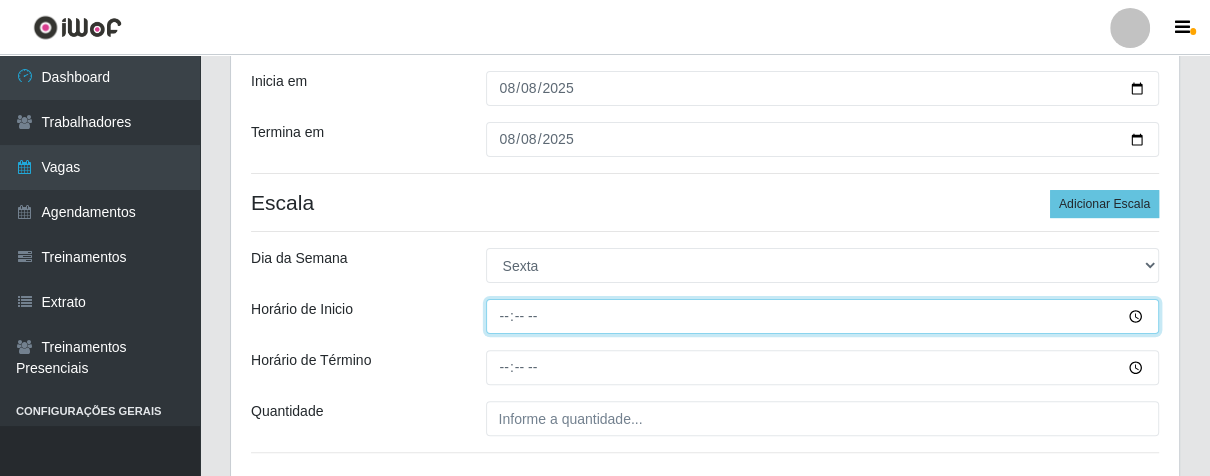 type on "16:00" 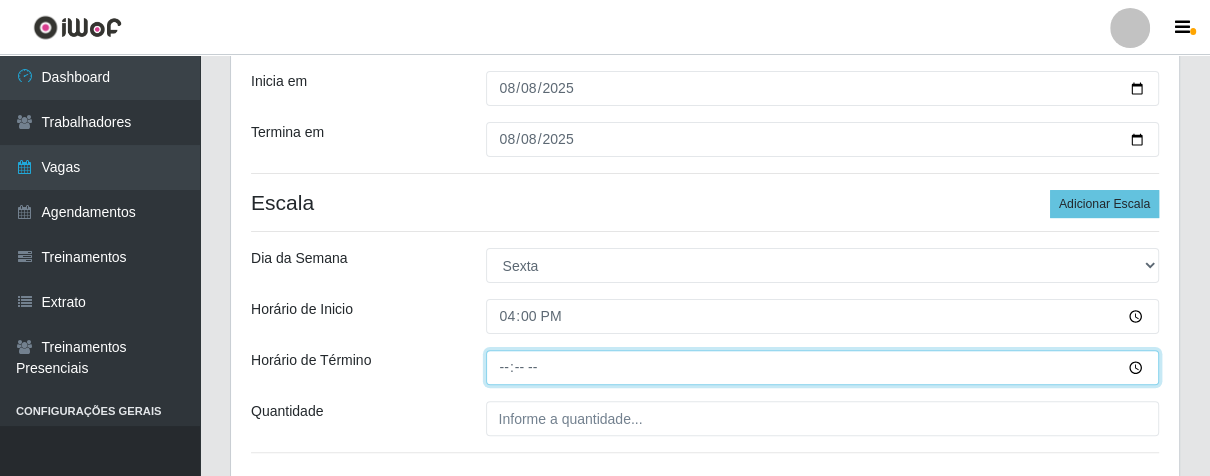 click on "Horário de Término" at bounding box center [823, 367] 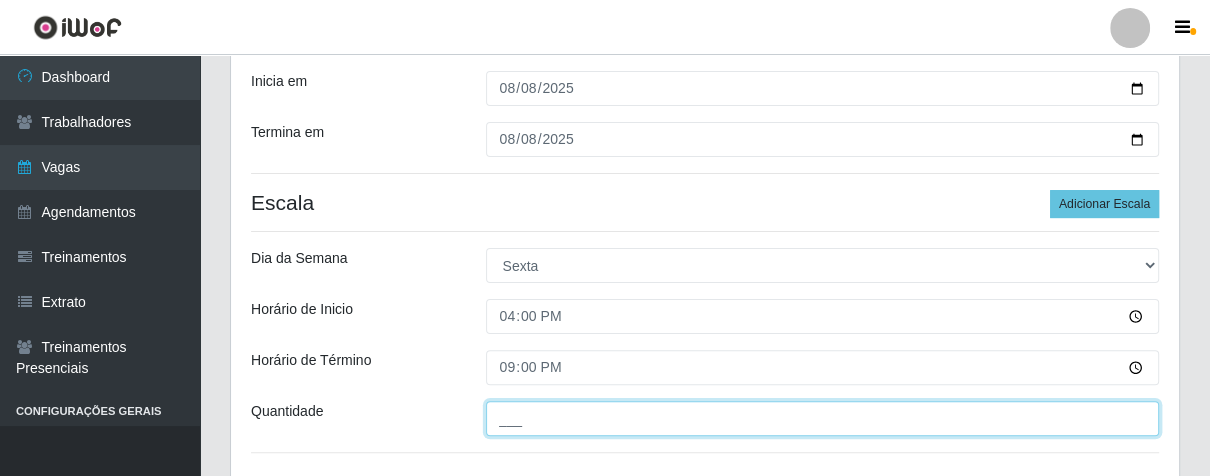 click on "___" at bounding box center (823, 418) 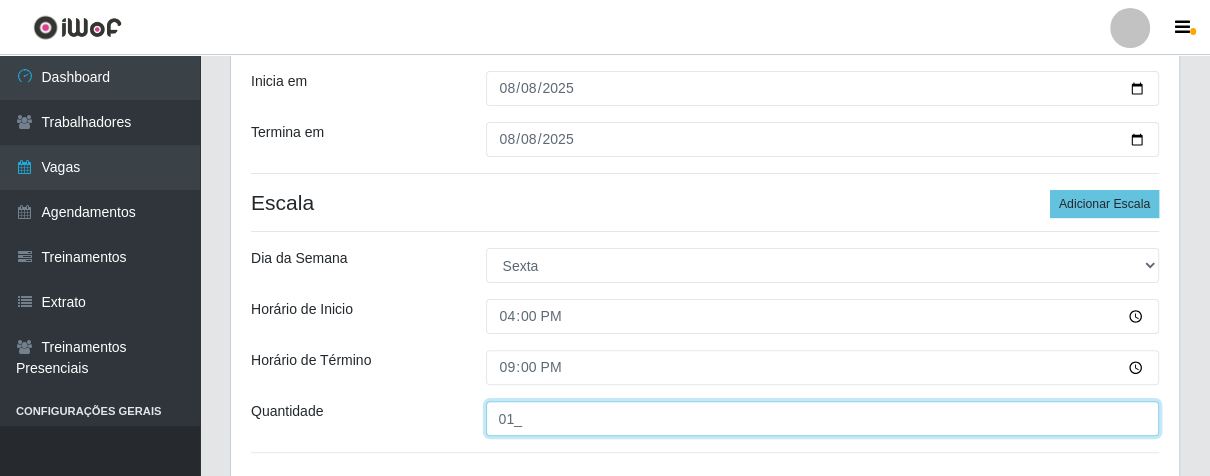 scroll, scrollTop: 480, scrollLeft: 0, axis: vertical 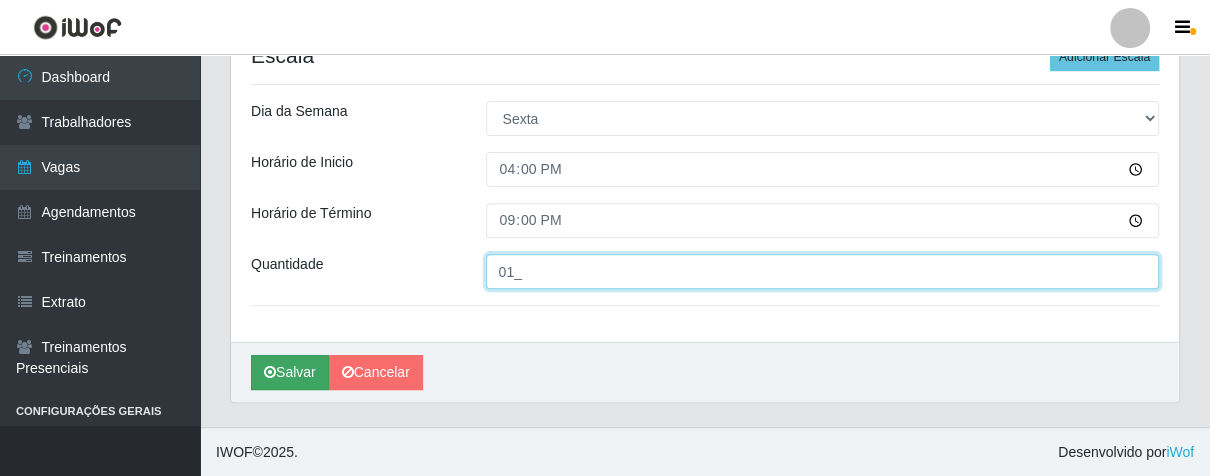 type on "01_" 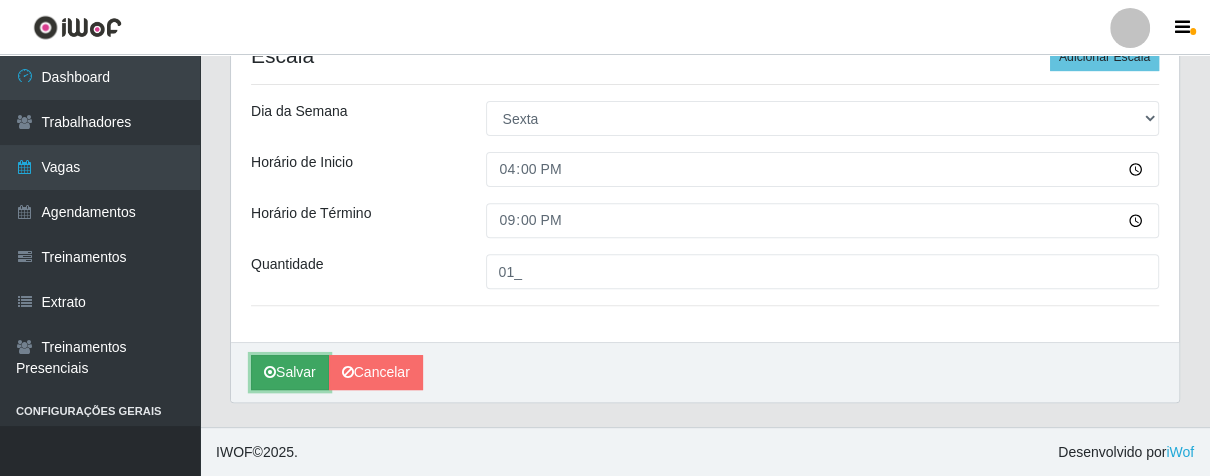 click on "Salvar" at bounding box center [290, 372] 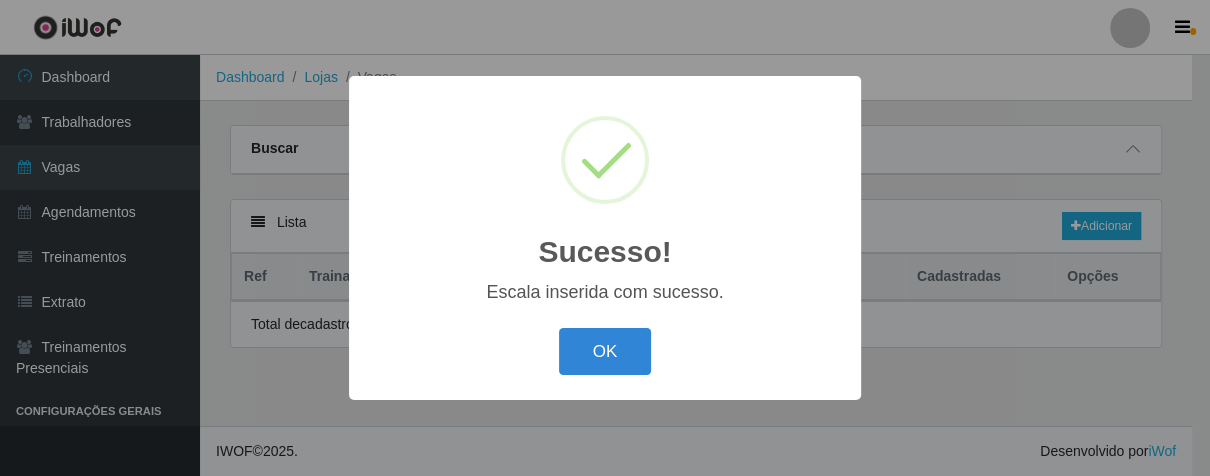 scroll, scrollTop: 0, scrollLeft: 0, axis: both 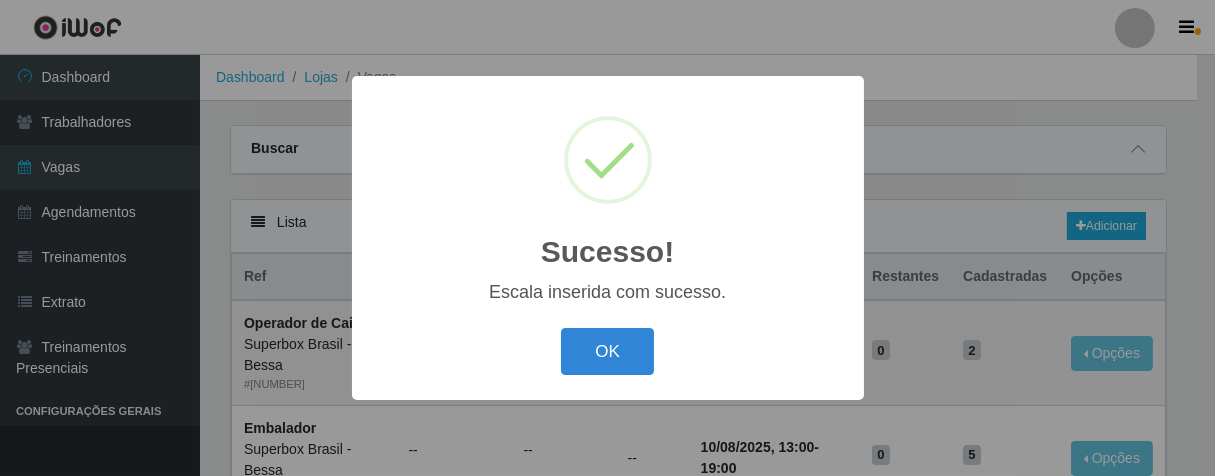 click on "OK Cancel" at bounding box center [608, 351] 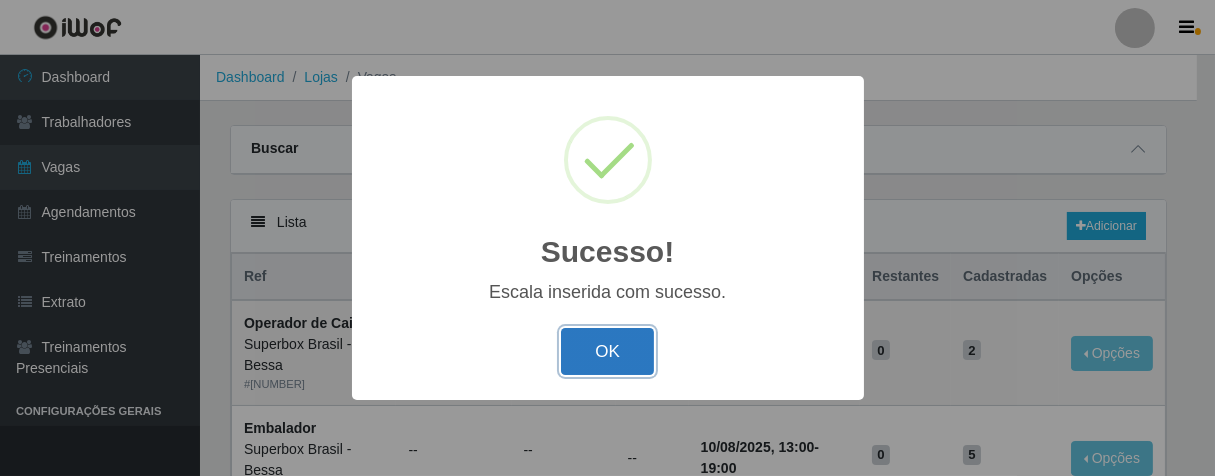 click on "OK" at bounding box center (607, 351) 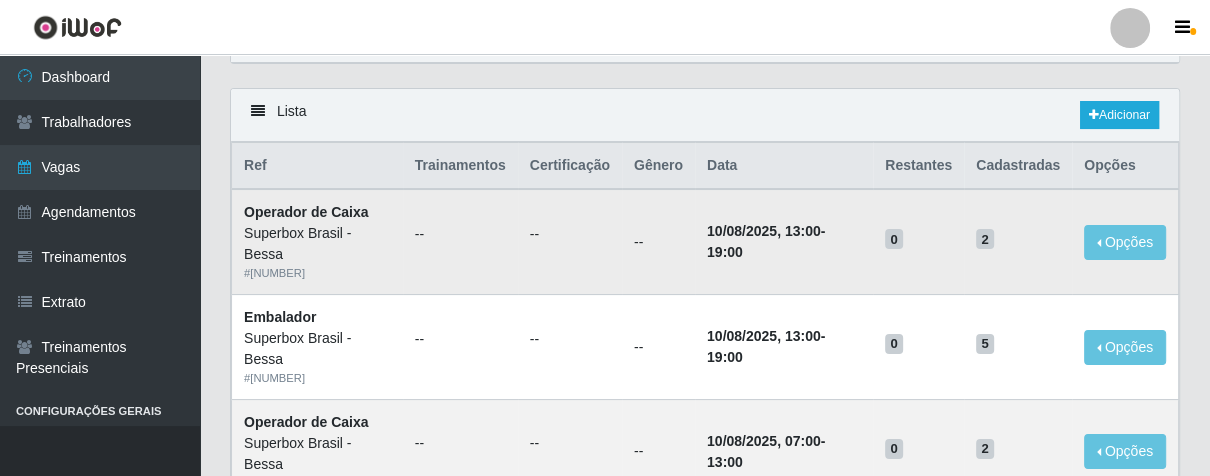 scroll, scrollTop: 0, scrollLeft: 0, axis: both 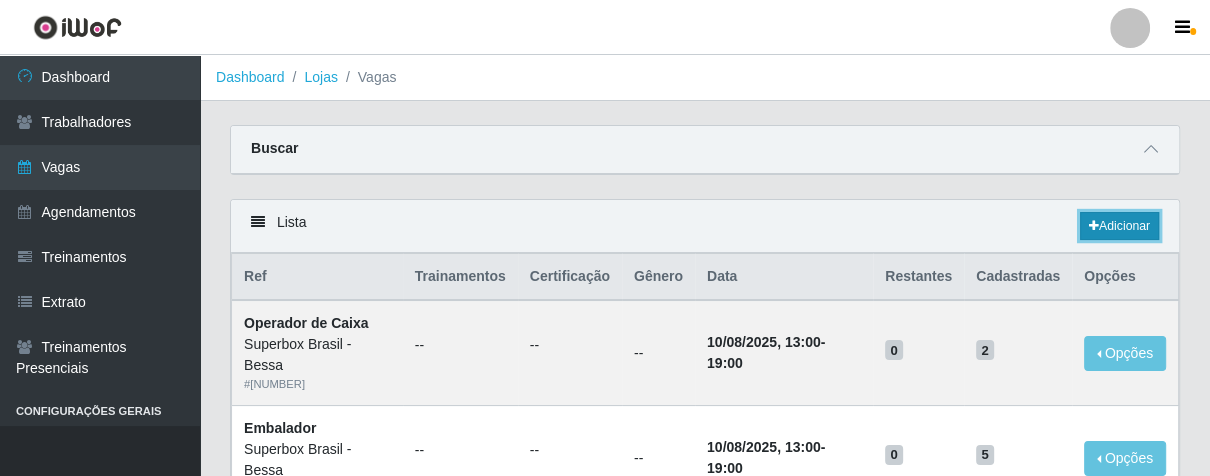click on "Adicionar" at bounding box center [1119, 226] 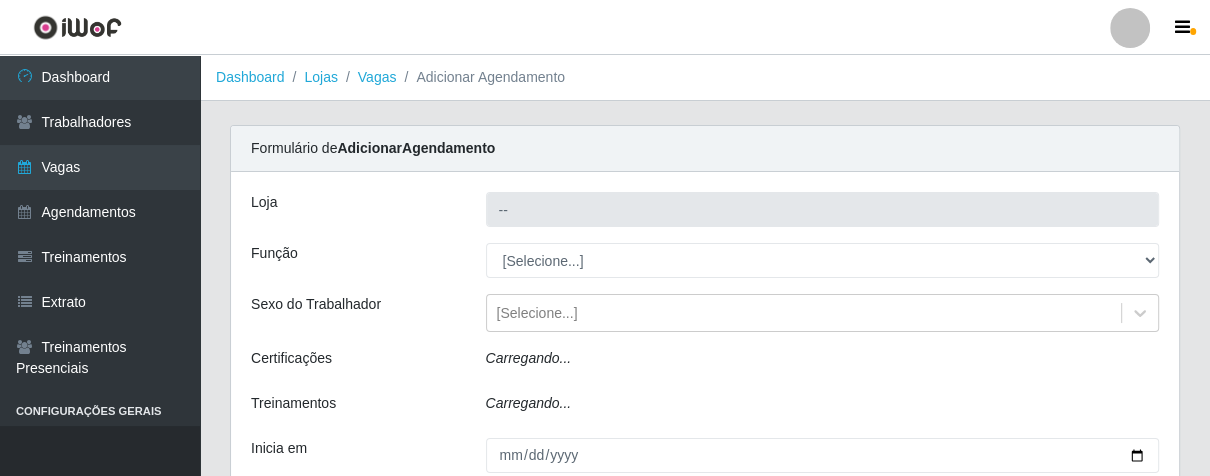 type on "Superbox Brasil - Bessa" 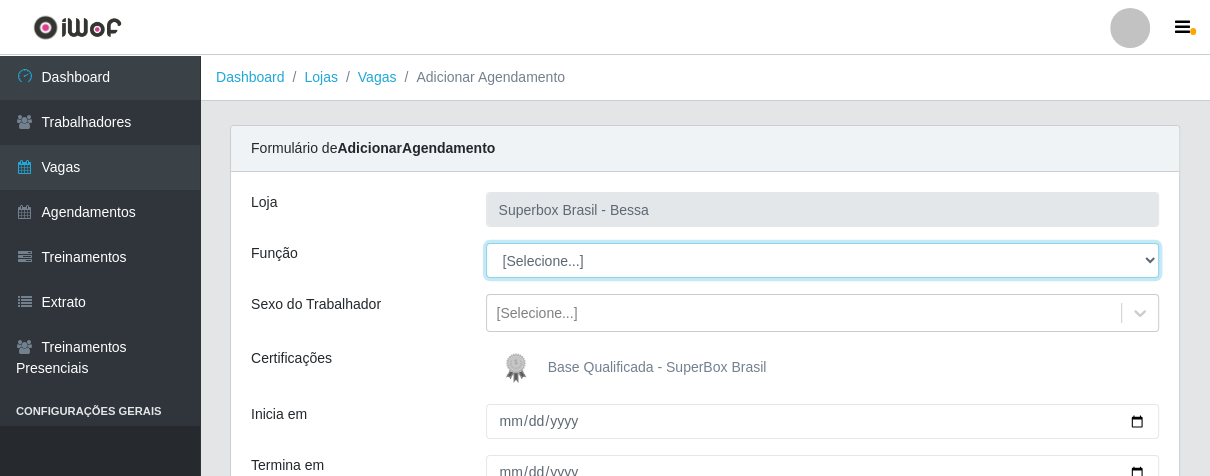 click on "[Selecione...] ASG ASG + ASG ++ Embalador Embalador + Embalador ++ Operador de Caixa Operador de Caixa + Operador de Caixa ++ Repositor  Repositor + Repositor ++" at bounding box center (823, 260) 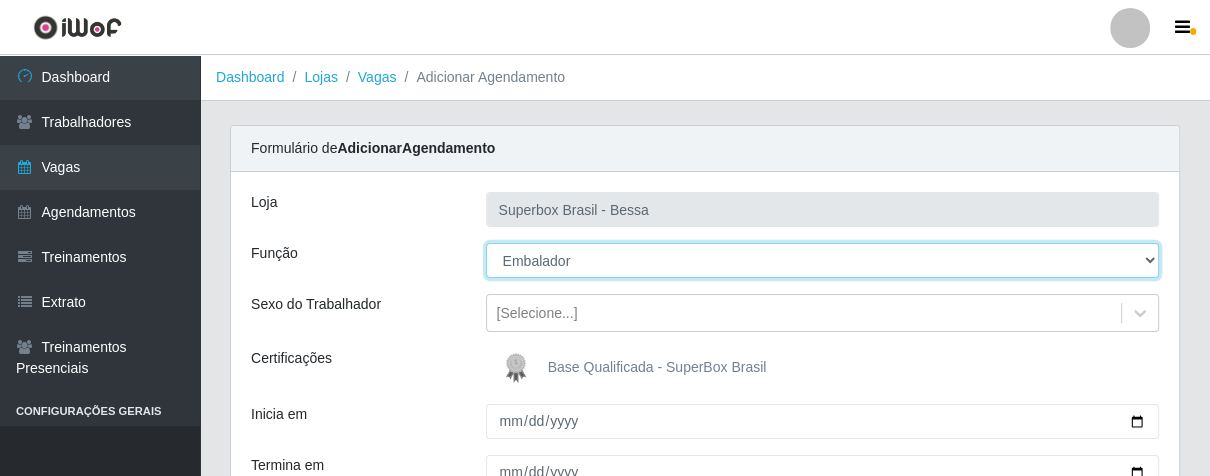click on "[Selecione...] ASG ASG + ASG ++ Embalador Embalador + Embalador ++ Operador de Caixa Operador de Caixa + Operador de Caixa ++ Repositor  Repositor + Repositor ++" at bounding box center (823, 260) 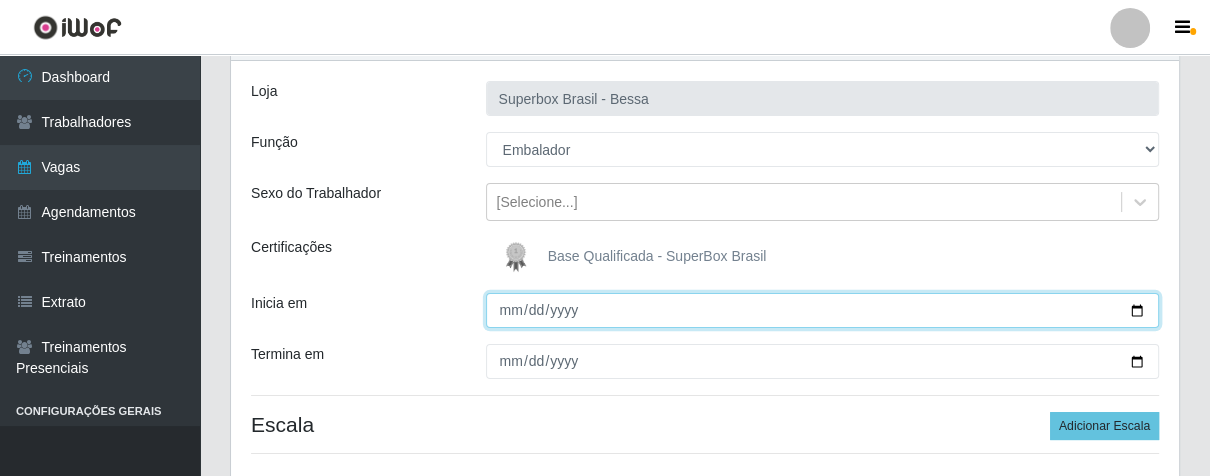 click on "Inicia em" at bounding box center (823, 310) 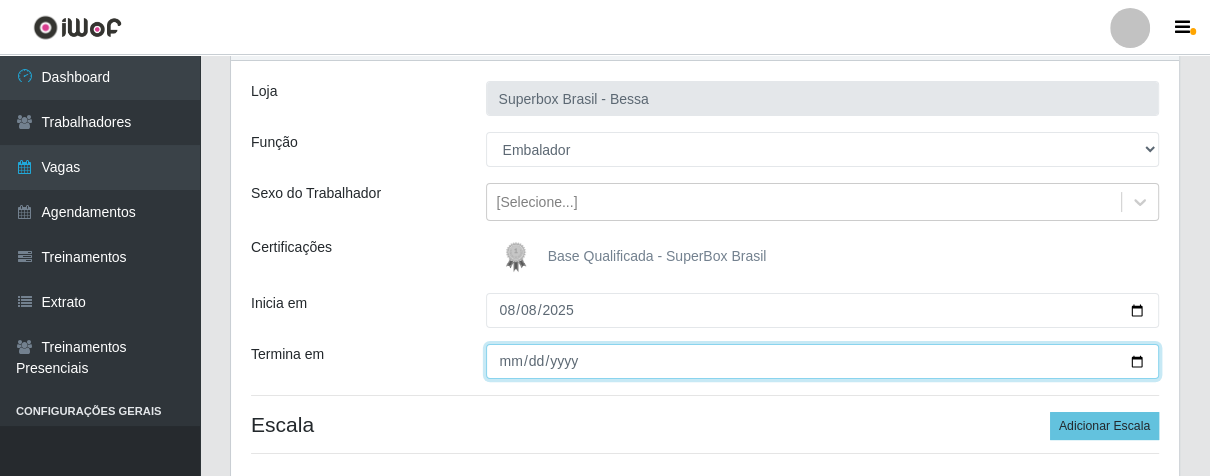 click on "Termina em" at bounding box center [823, 361] 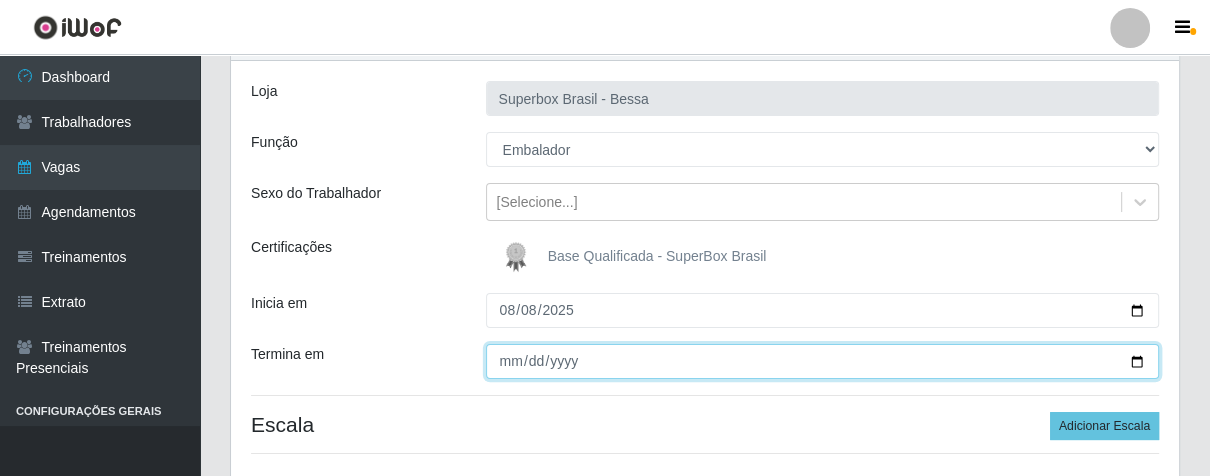 type on "2025-08-08" 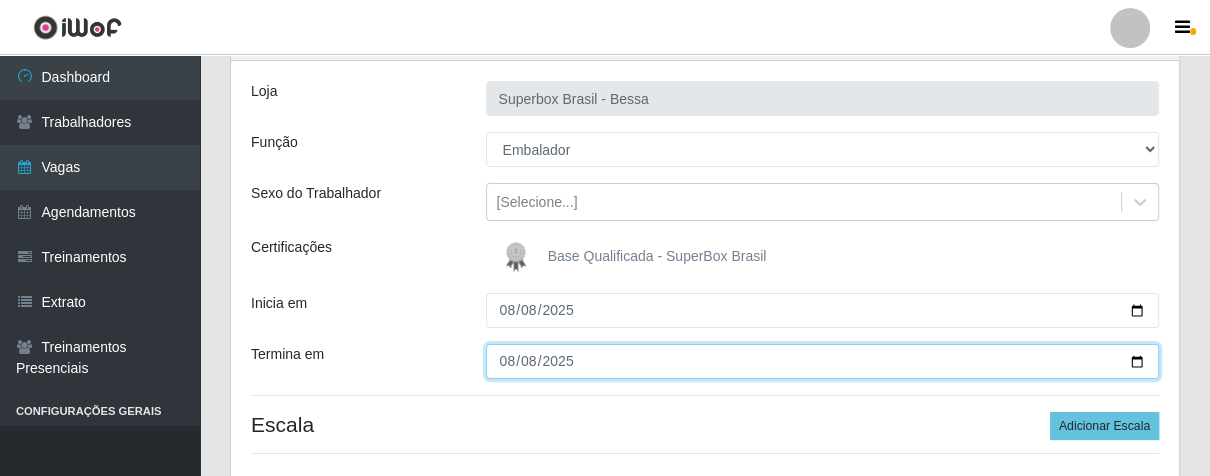 scroll, scrollTop: 222, scrollLeft: 0, axis: vertical 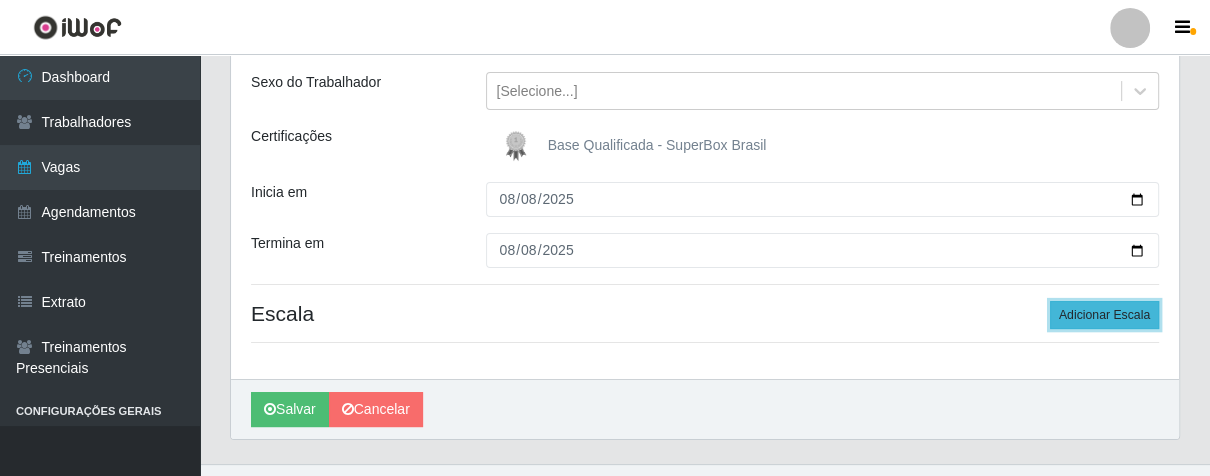click on "Adicionar Escala" at bounding box center [1104, 315] 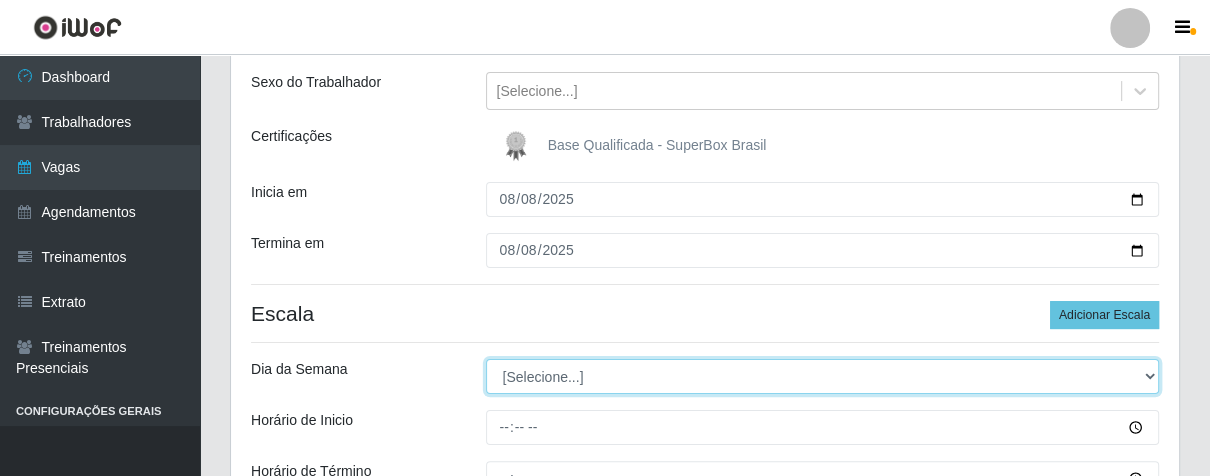 click on "[Selecione...] Segunda Terça Quarta Quinta Sexta Sábado Domingo" at bounding box center (823, 376) 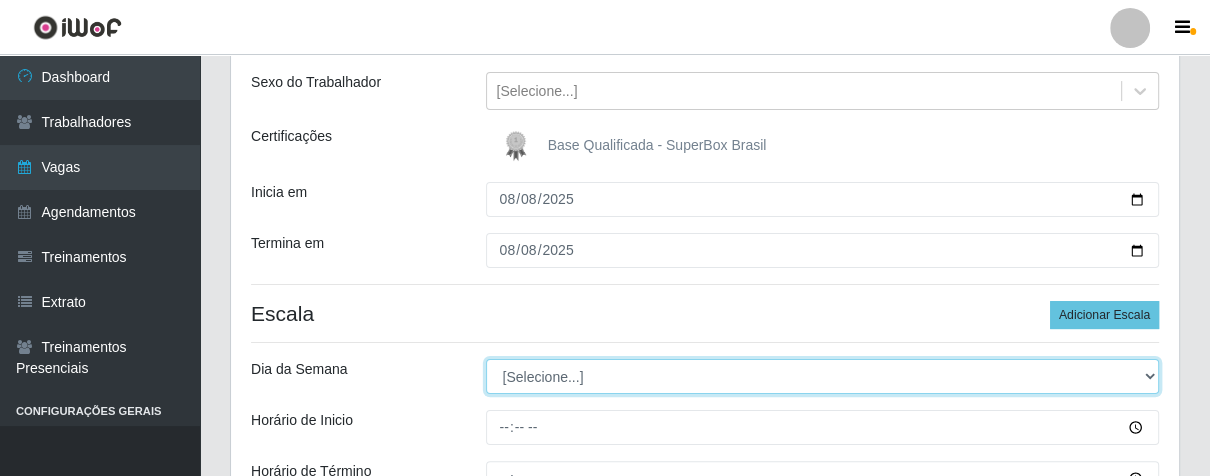 select on "5" 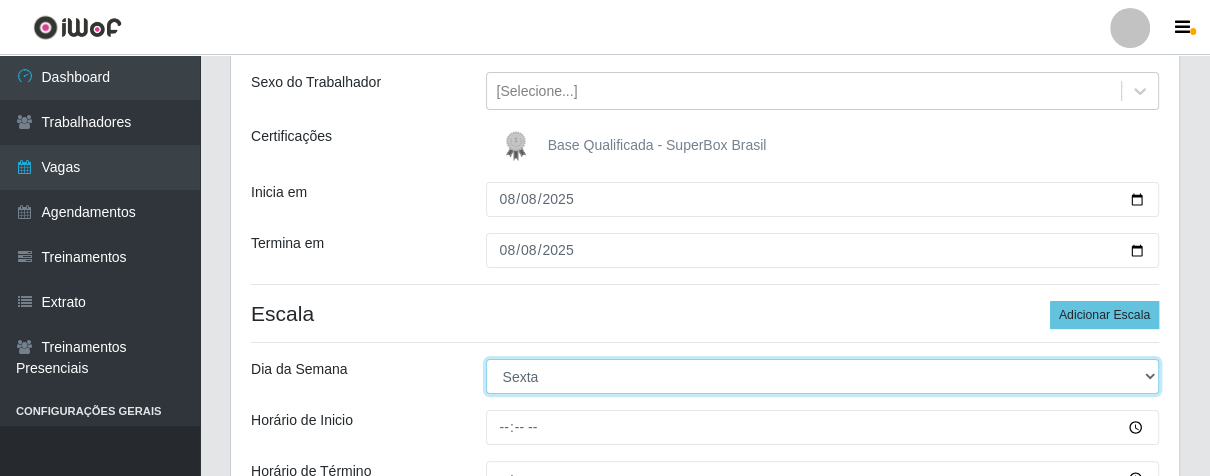 click on "[Selecione...] Segunda Terça Quarta Quinta Sexta Sábado Domingo" at bounding box center (823, 376) 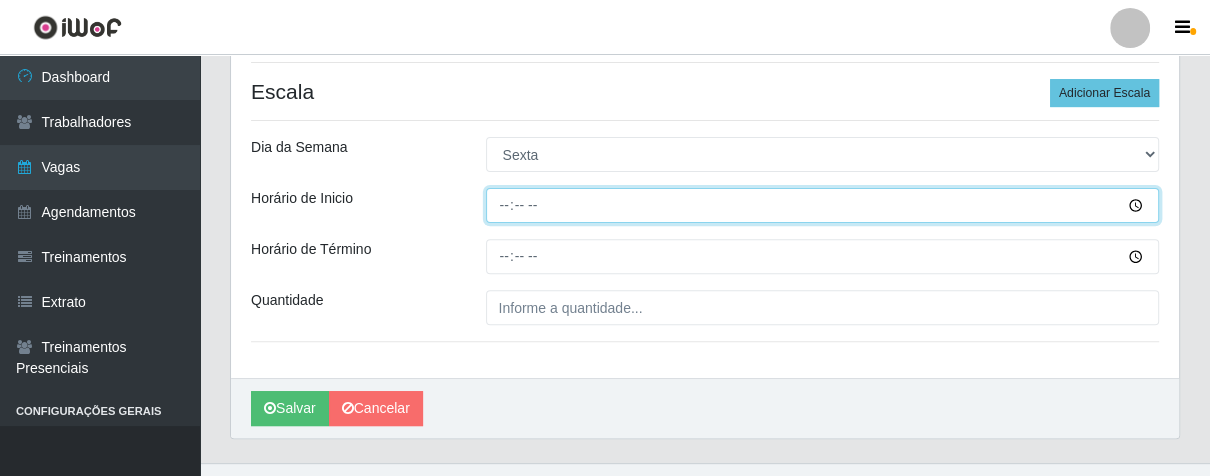 click on "Horário de Inicio" at bounding box center (823, 205) 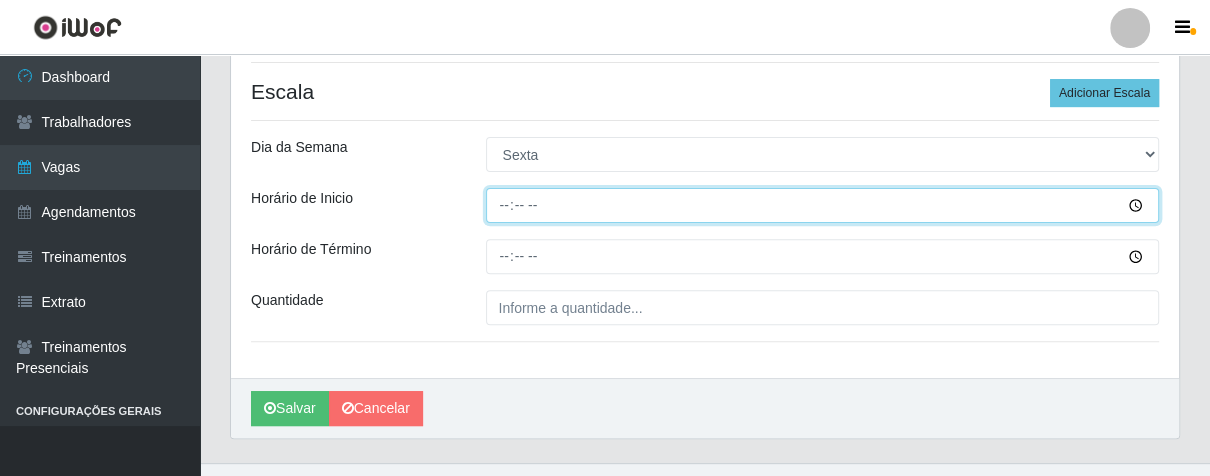 type on "16:00" 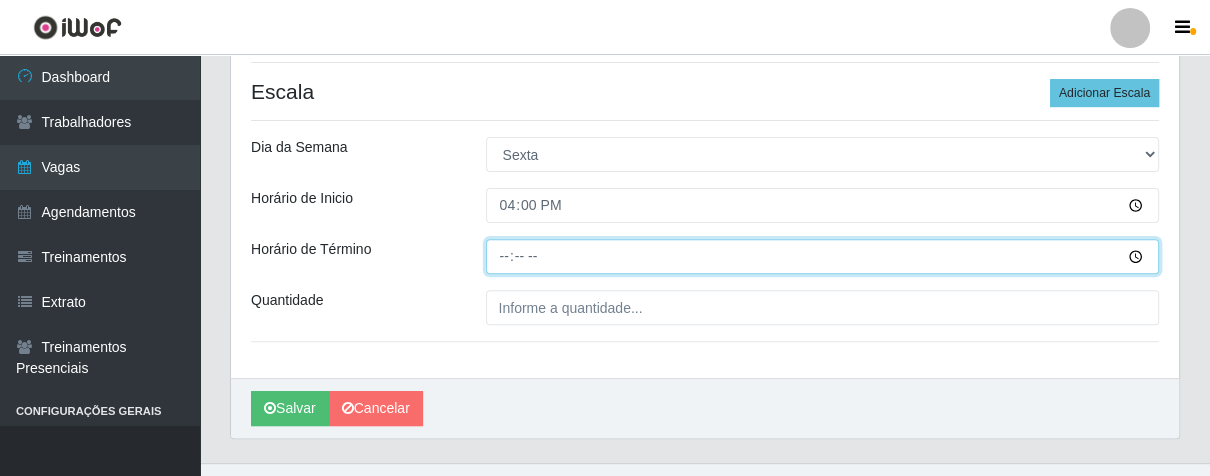 click on "Horário de Término" at bounding box center [823, 256] 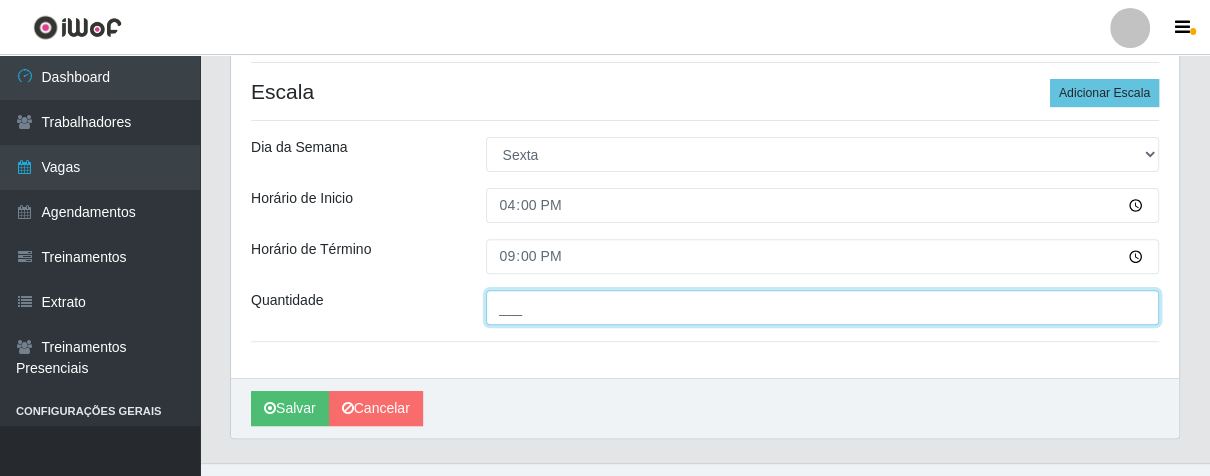 click on "___" at bounding box center [823, 307] 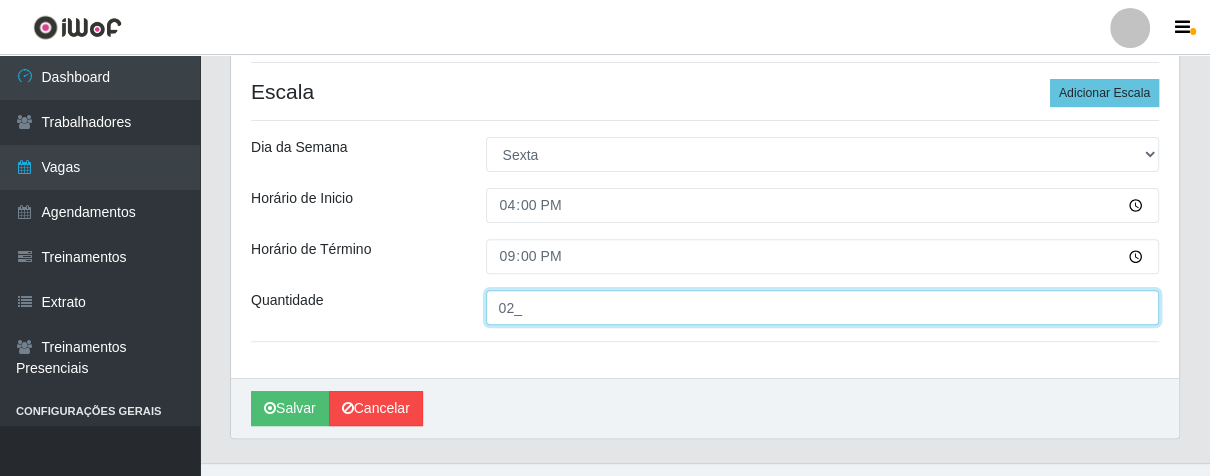 scroll, scrollTop: 480, scrollLeft: 0, axis: vertical 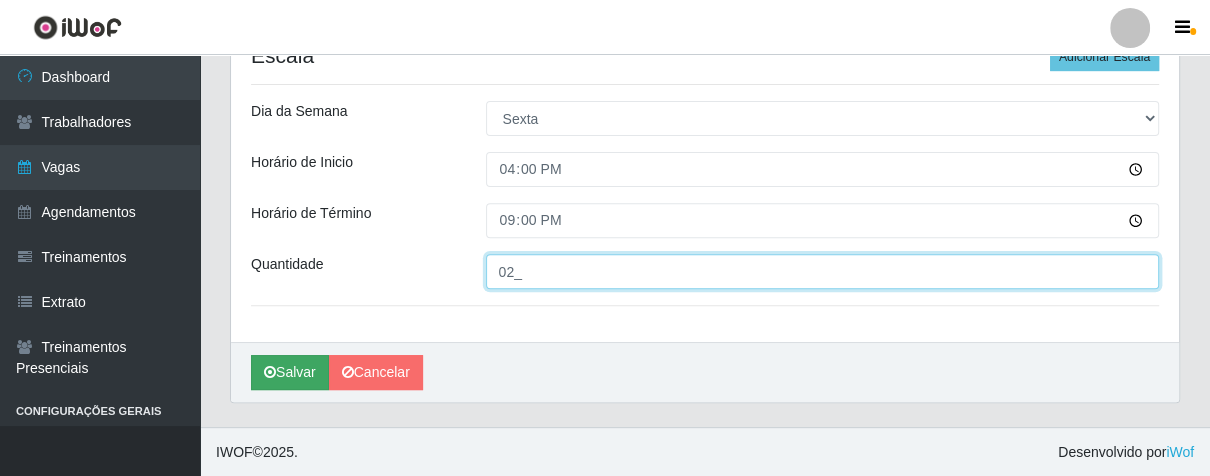 type on "02_" 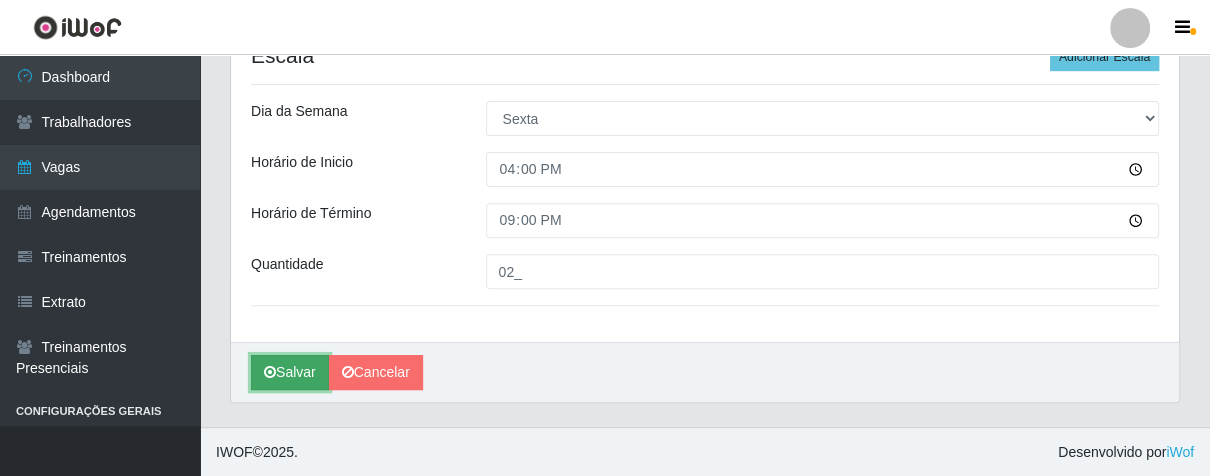 click on "Salvar" at bounding box center [290, 372] 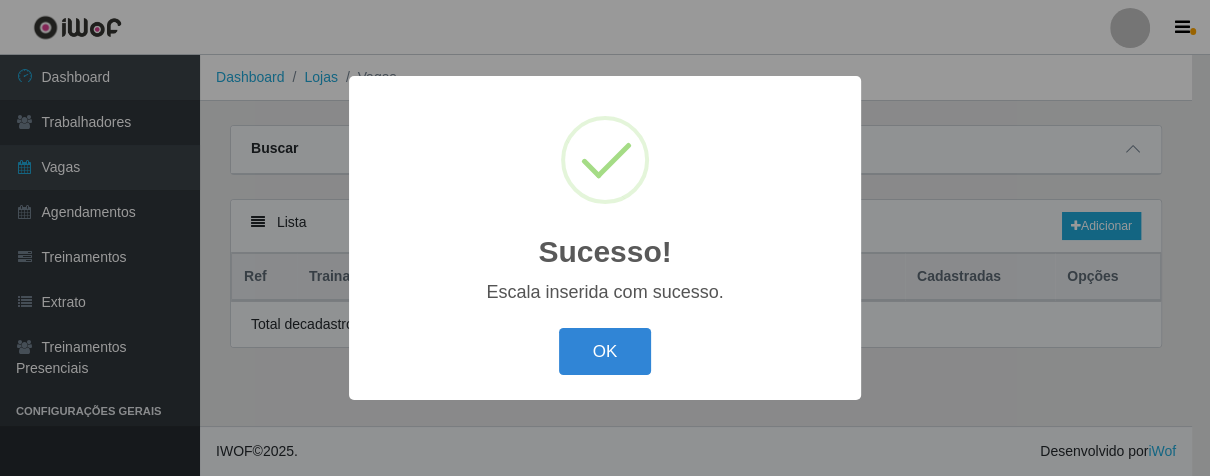 scroll, scrollTop: 0, scrollLeft: 0, axis: both 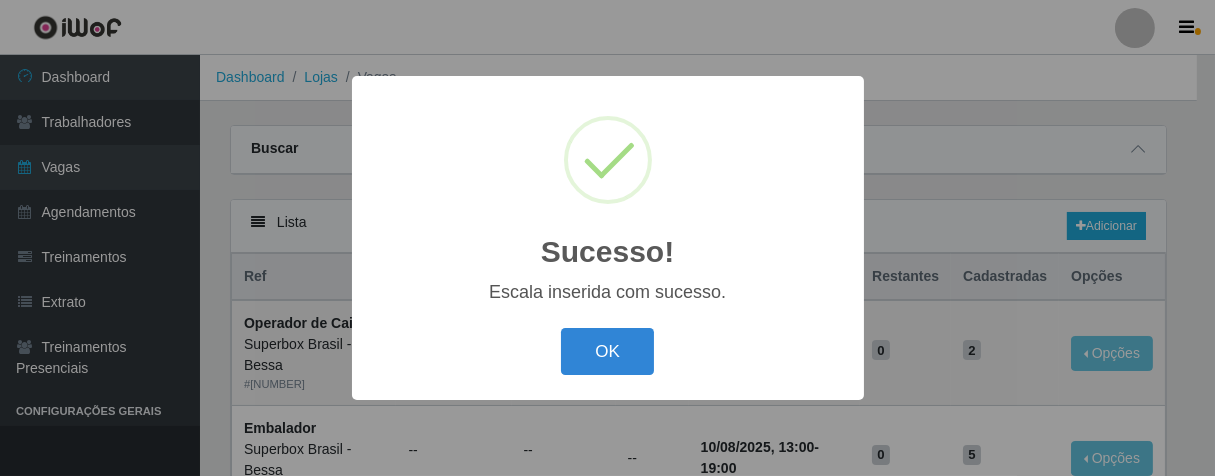 click on "OK Cancel" at bounding box center (608, 351) 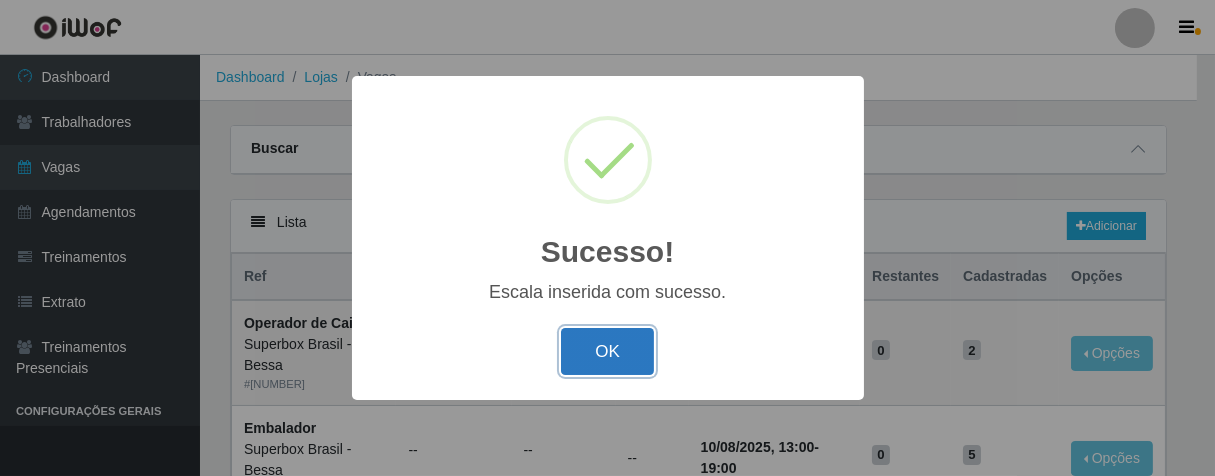 click on "OK" at bounding box center (607, 351) 